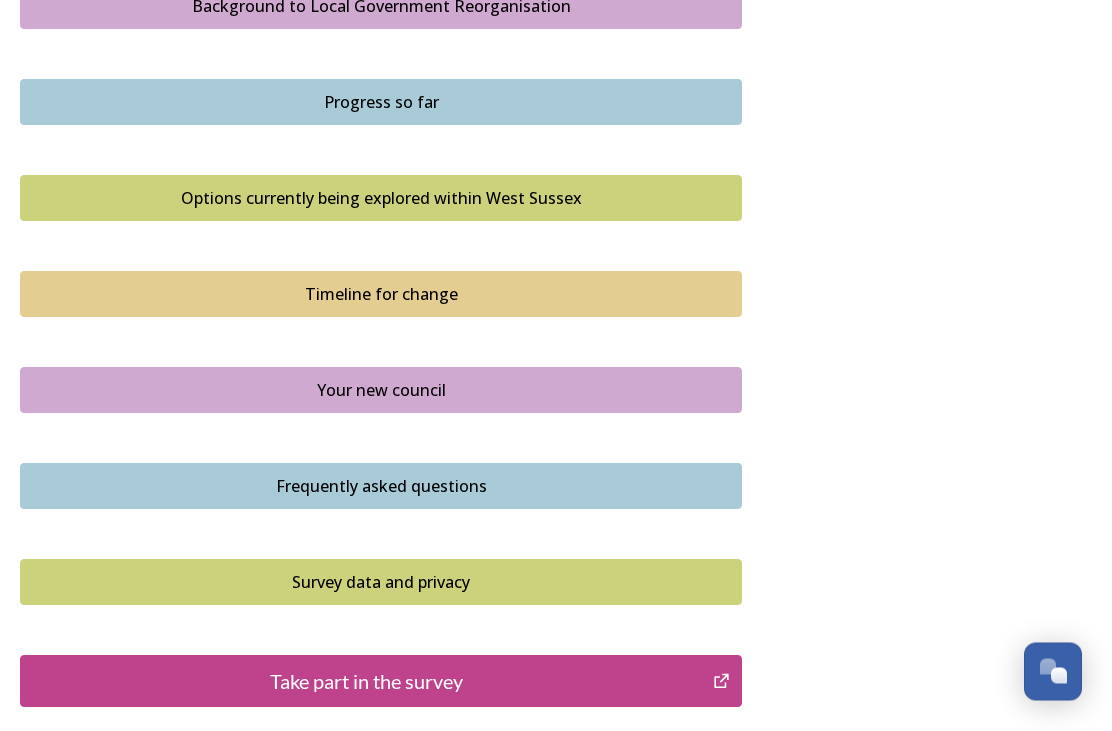 scroll, scrollTop: 1255, scrollLeft: 0, axis: vertical 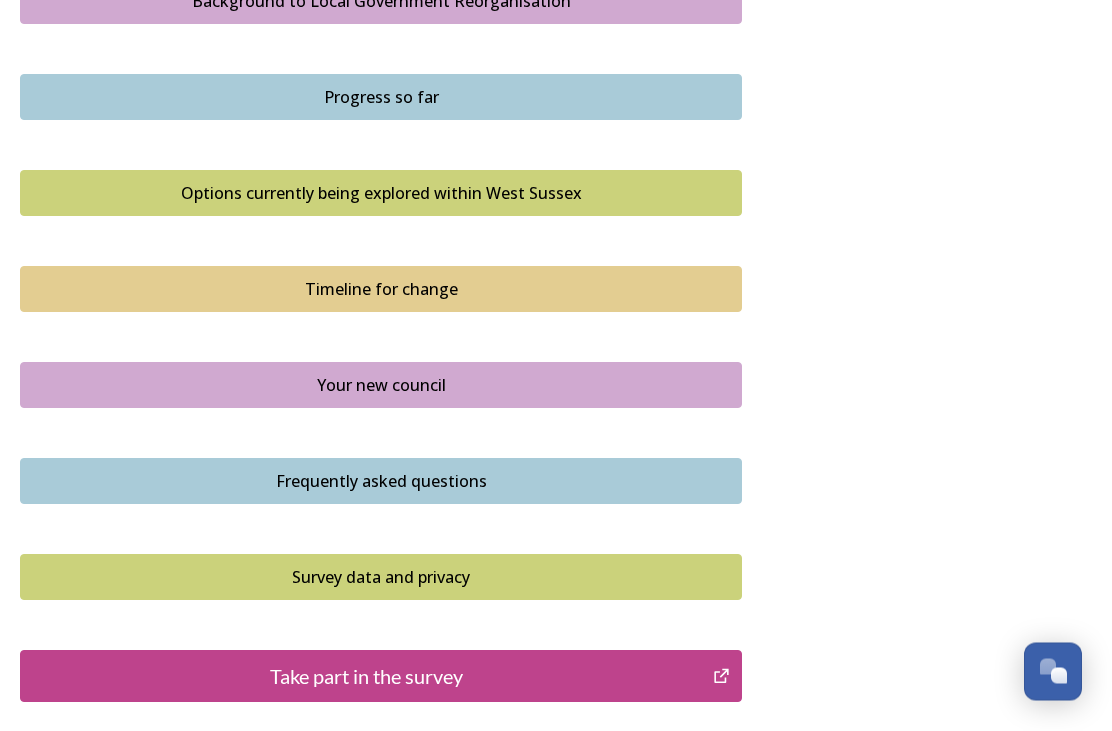 click on "Survey data and privacy" at bounding box center [381, 578] 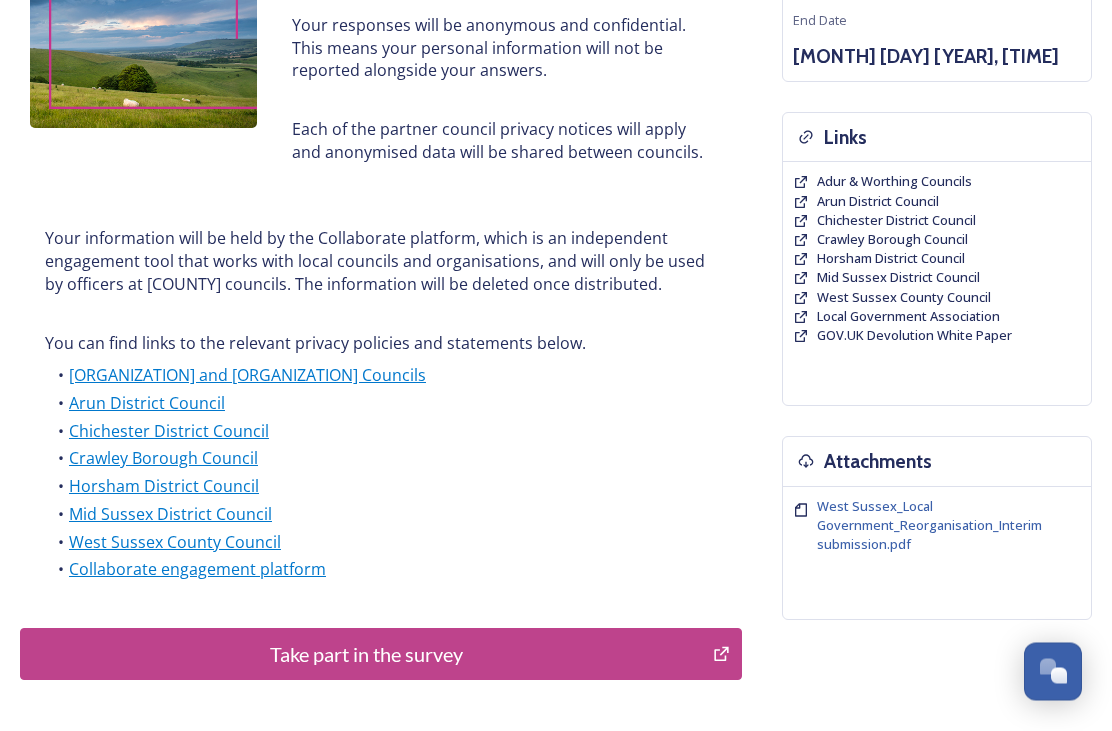 scroll, scrollTop: 457, scrollLeft: 0, axis: vertical 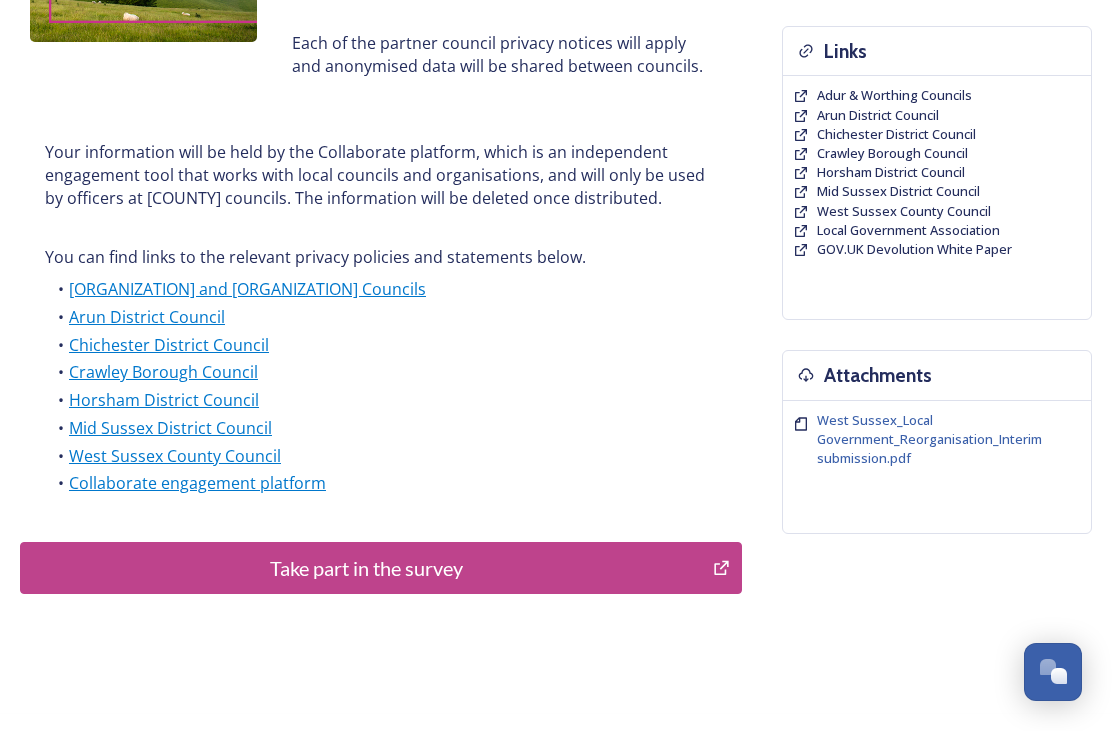 click on "Take part in the survey" at bounding box center [366, 568] 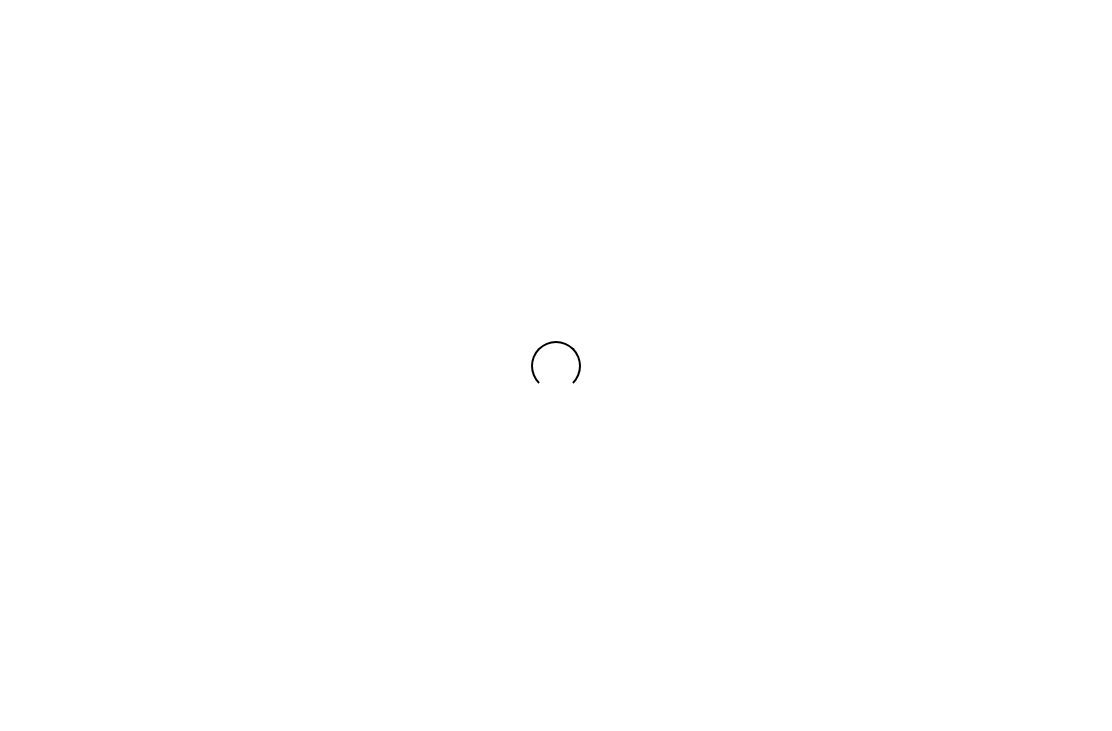 scroll, scrollTop: 0, scrollLeft: 0, axis: both 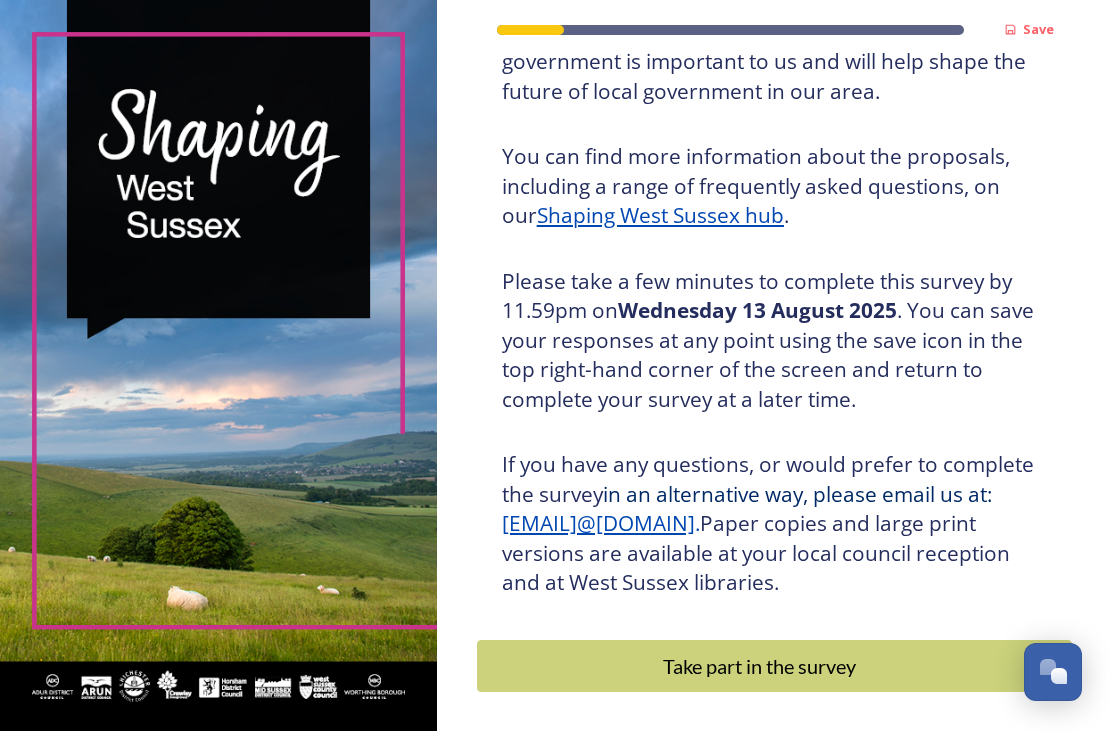 click on "Take part in the survey" at bounding box center [760, 666] 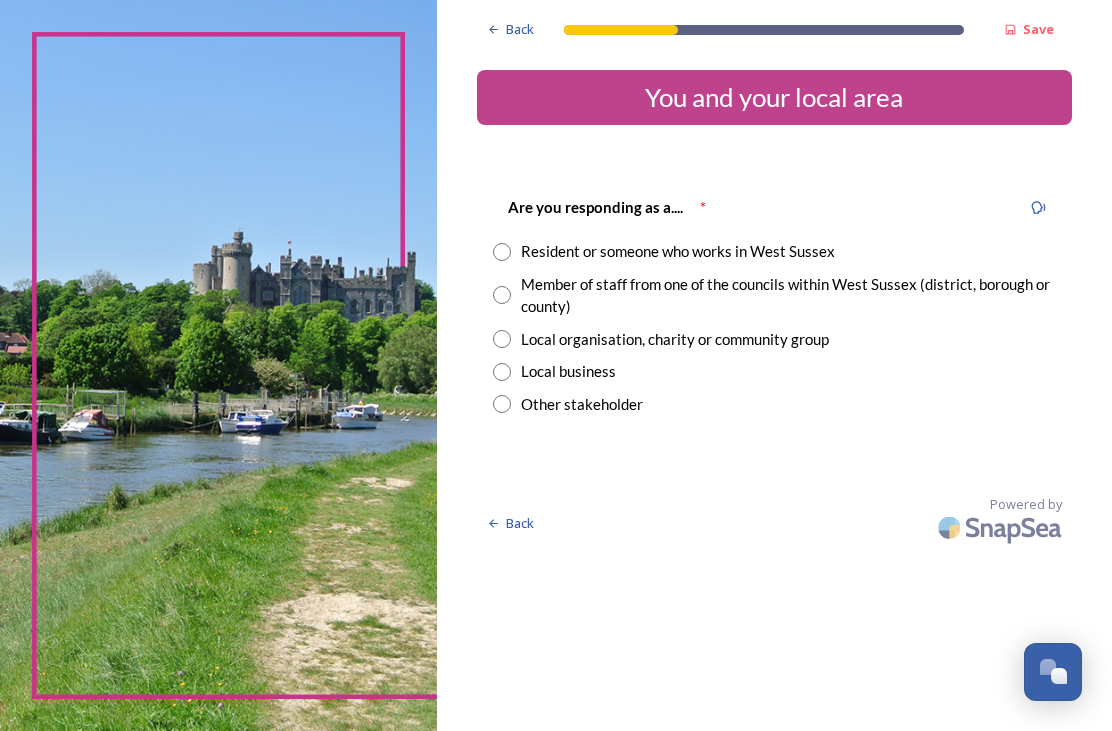 click at bounding box center [502, 252] 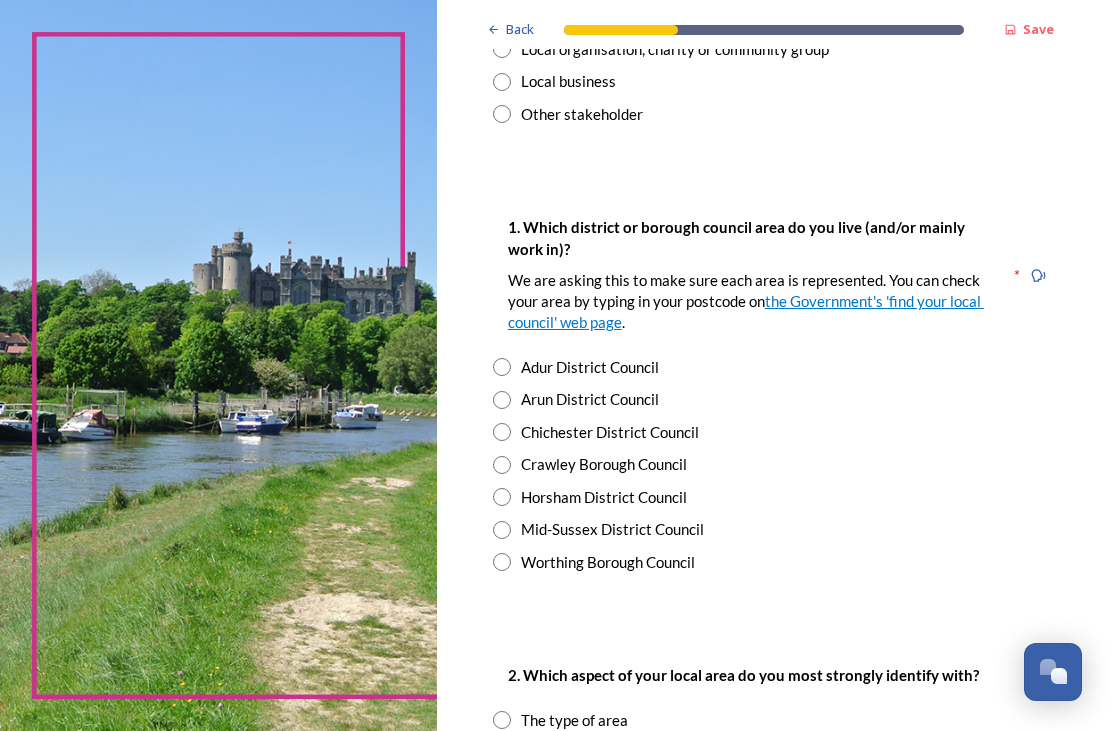 click at bounding box center (502, 530) 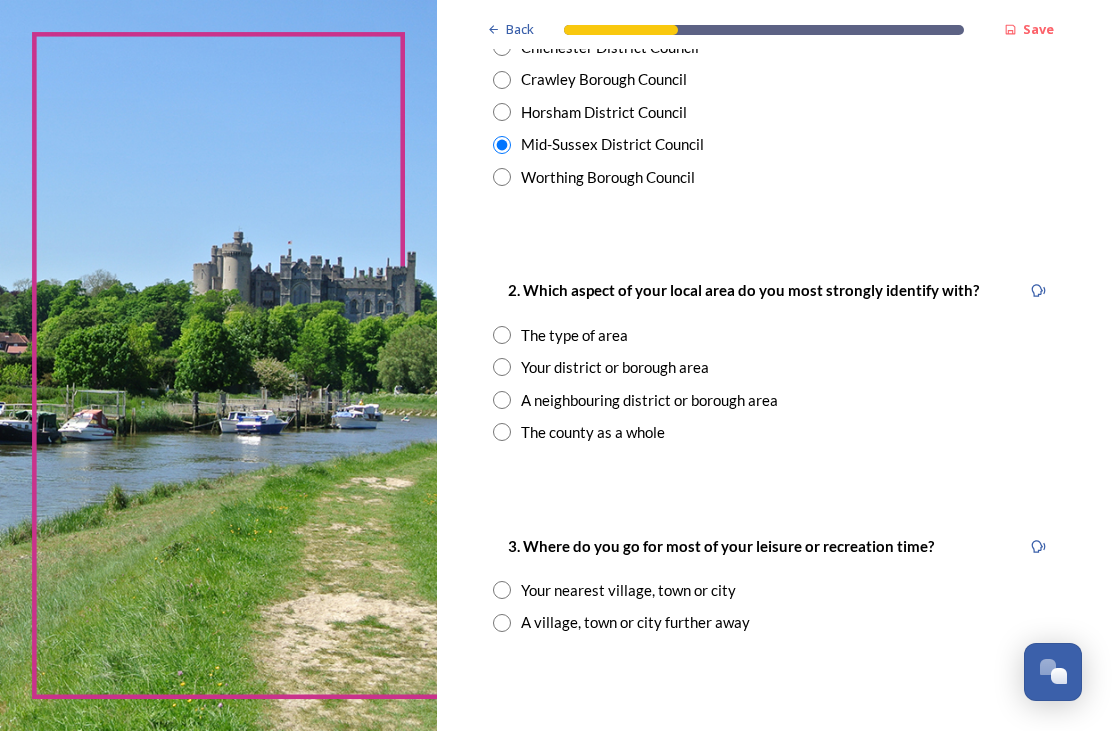 scroll, scrollTop: 676, scrollLeft: 0, axis: vertical 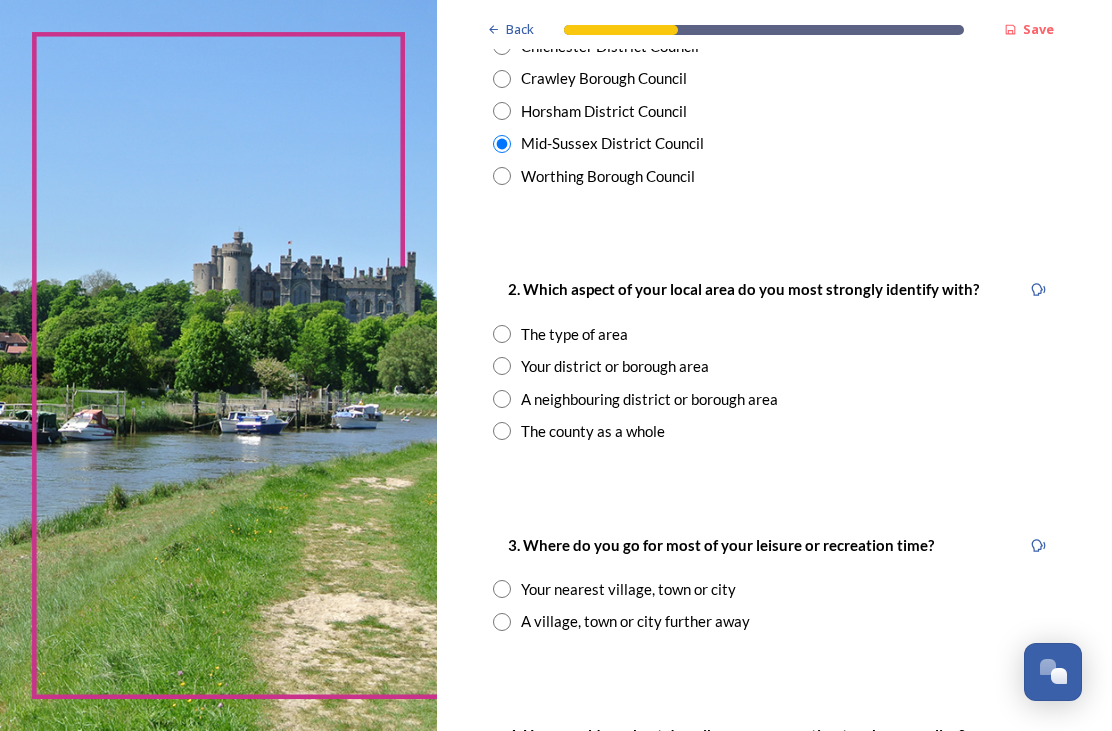 click at bounding box center (502, 366) 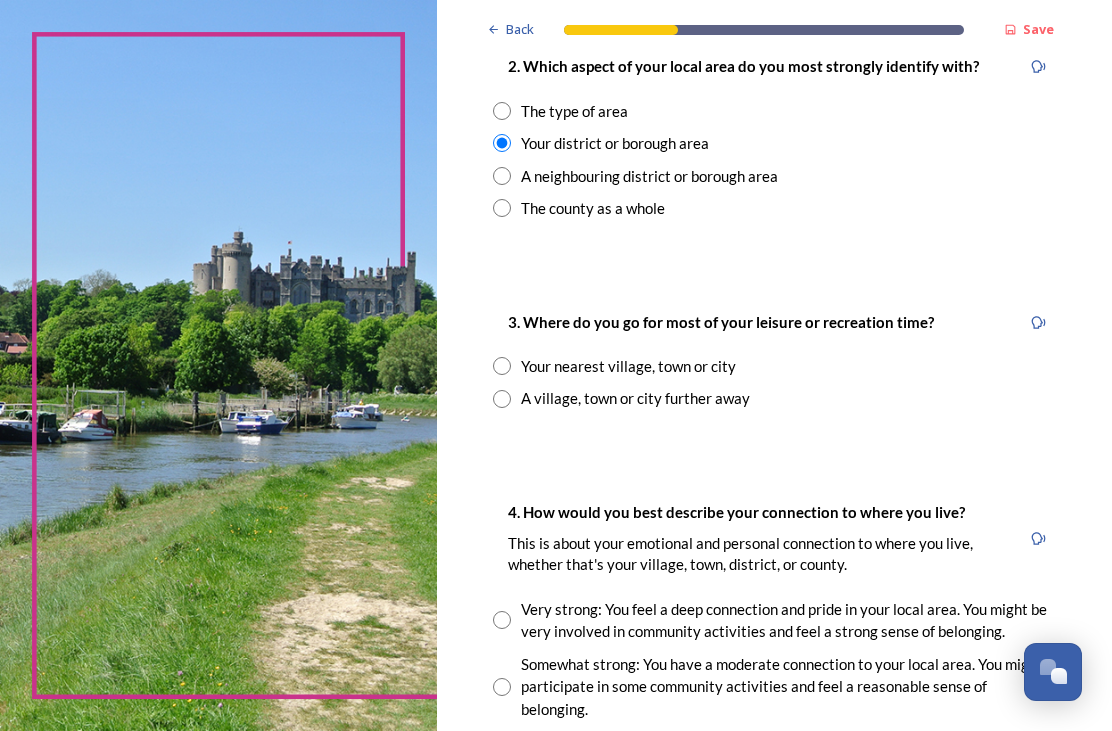 scroll, scrollTop: 900, scrollLeft: 0, axis: vertical 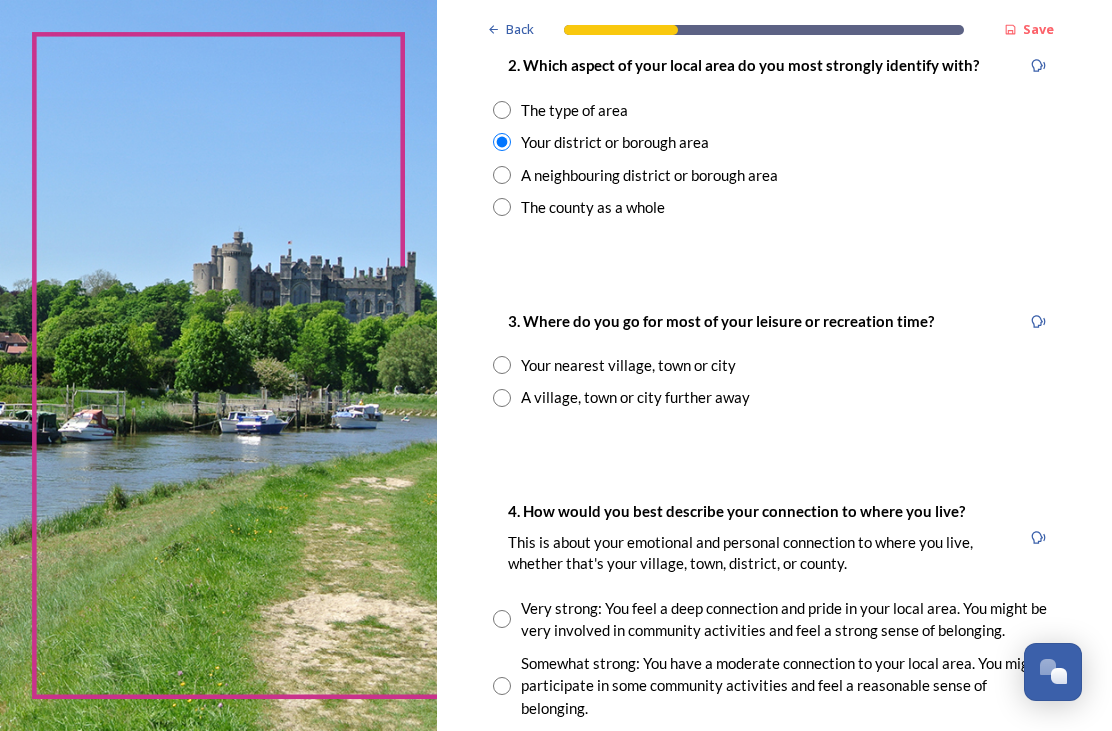 click at bounding box center [502, 365] 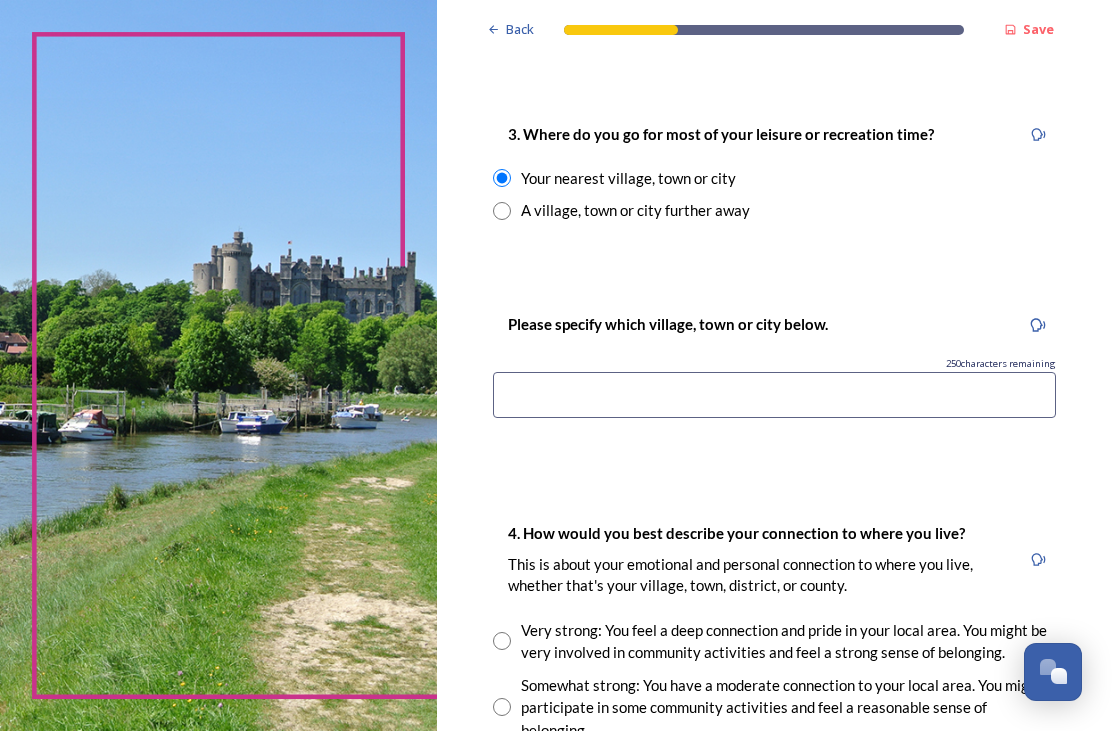 scroll, scrollTop: 1087, scrollLeft: 0, axis: vertical 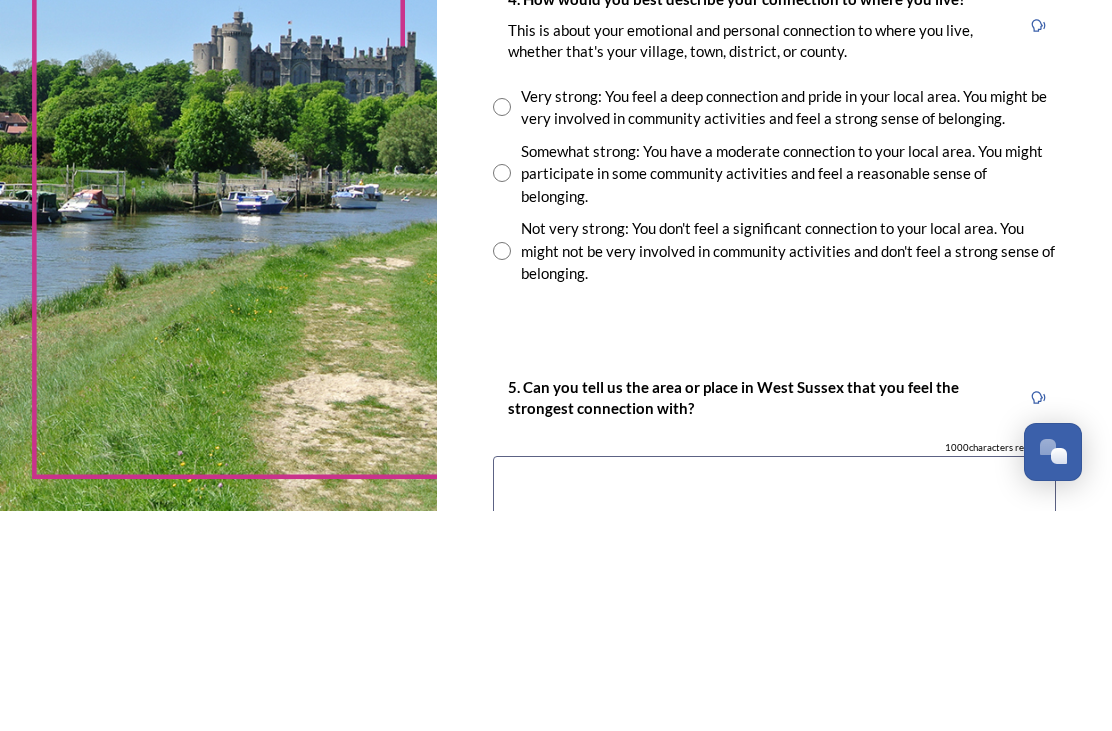 type on "[TOWN]" 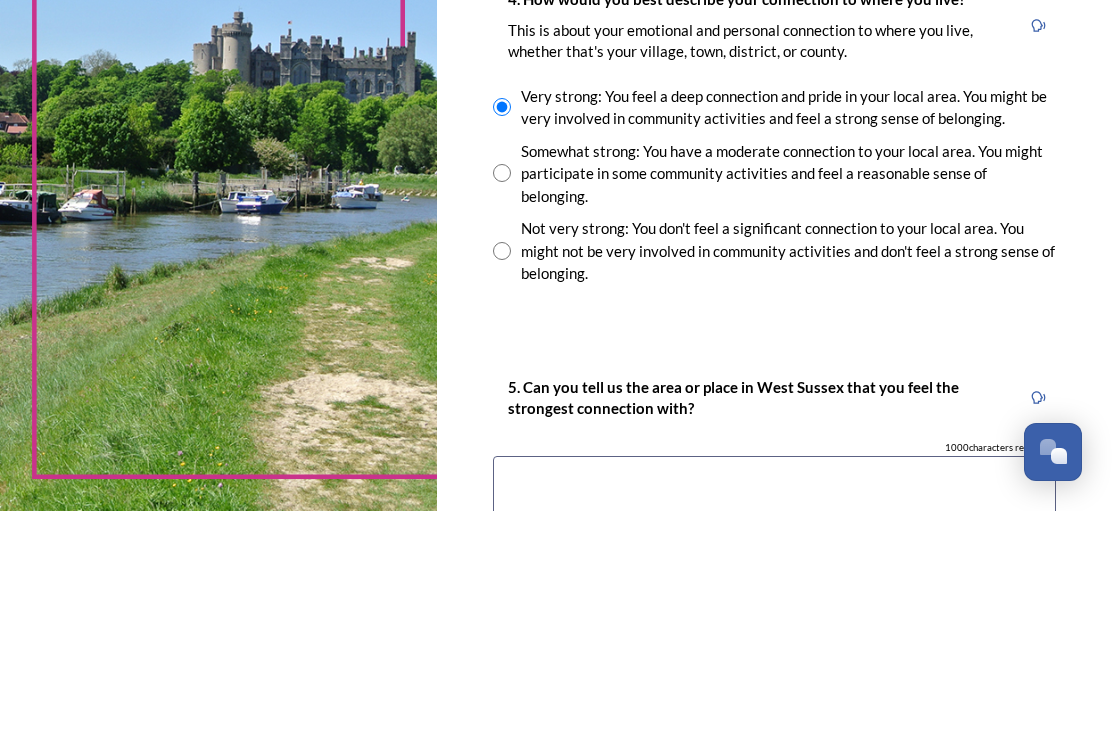scroll, scrollTop: 64, scrollLeft: 0, axis: vertical 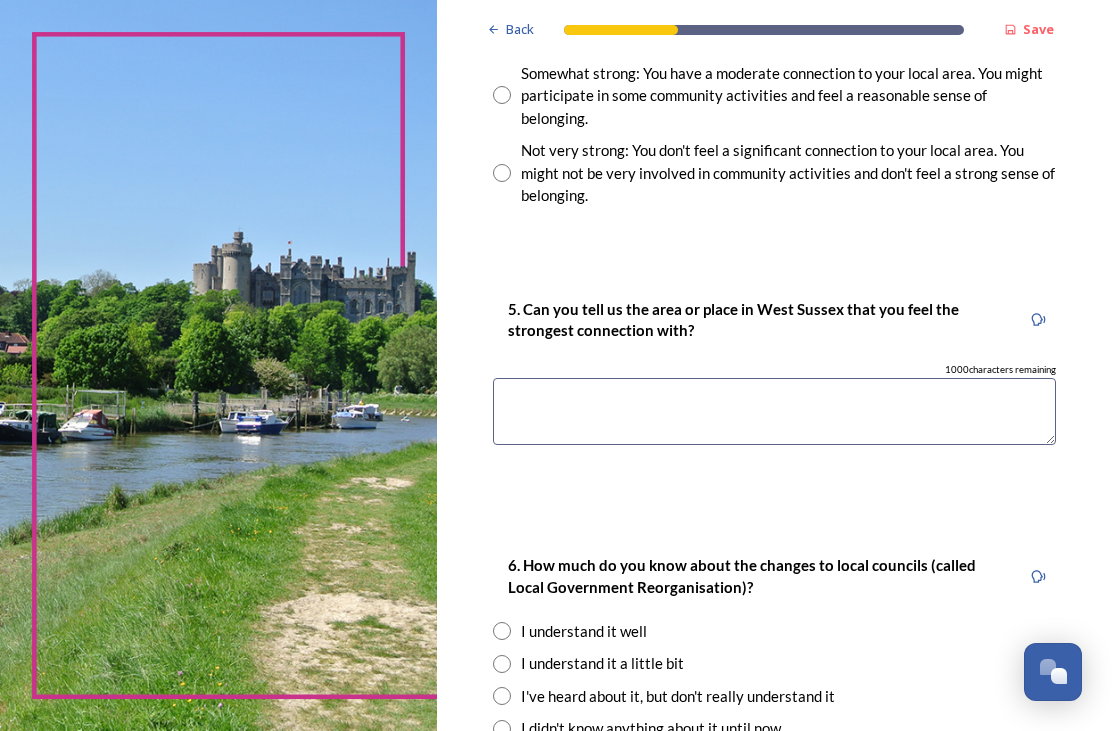 click at bounding box center [774, 411] 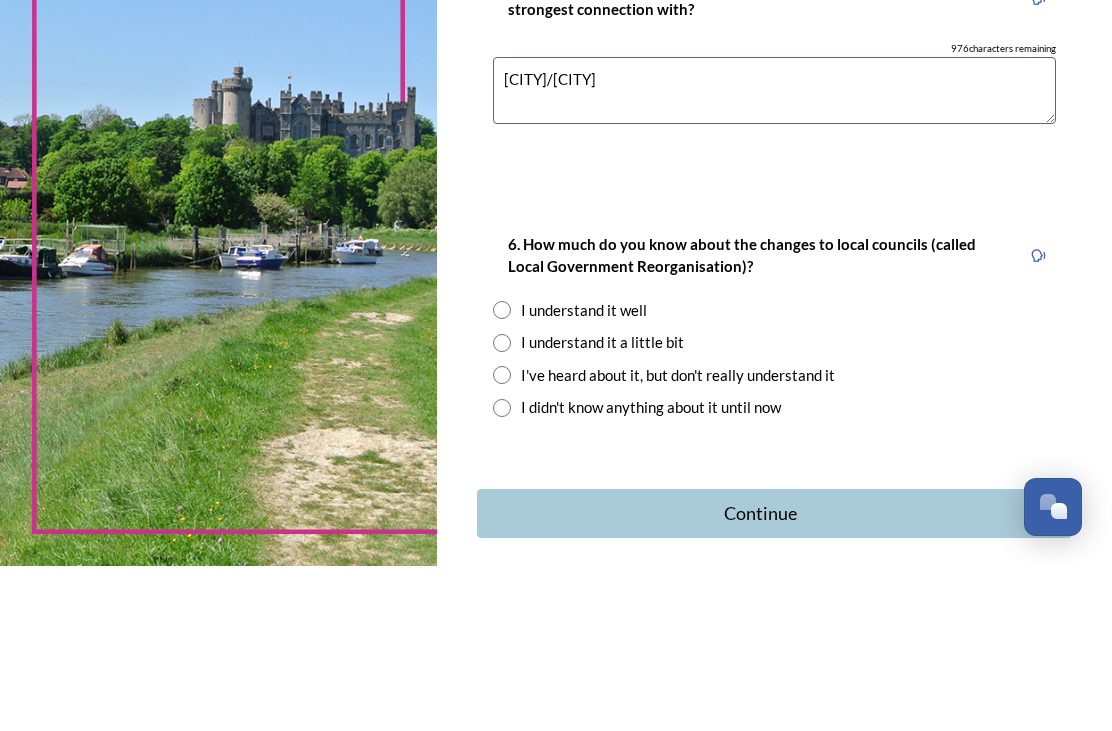scroll, scrollTop: 1854, scrollLeft: 0, axis: vertical 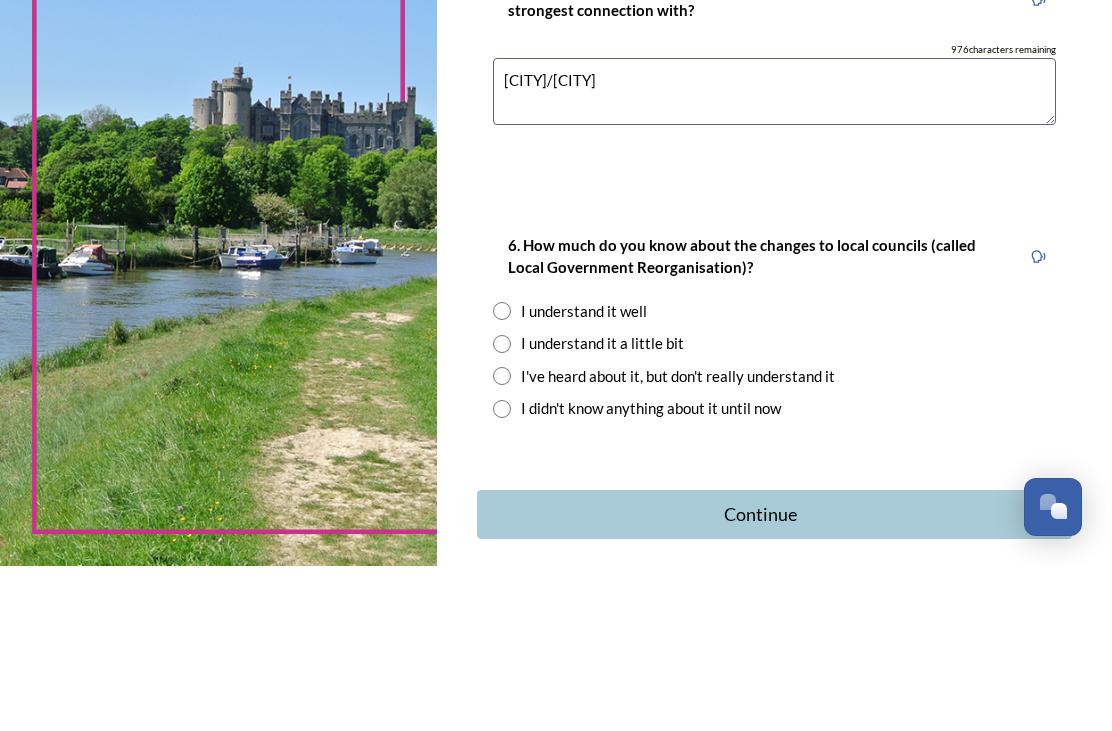 type on "[CITY]/[CITY]" 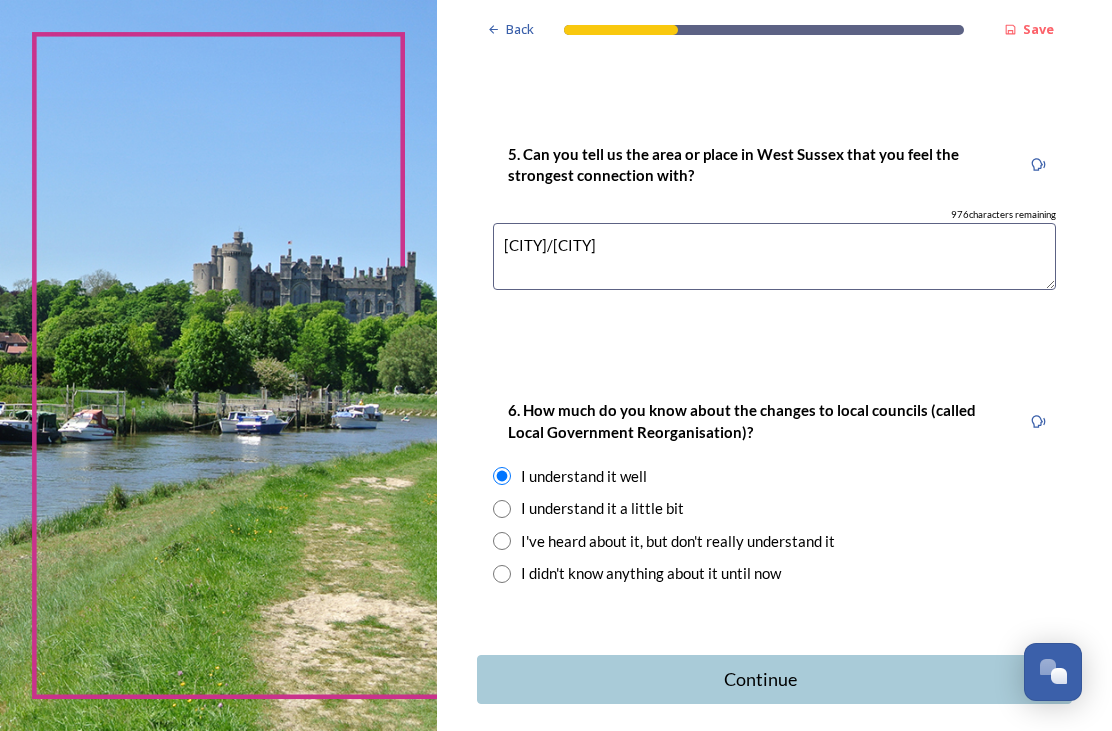 click on "Continue" at bounding box center (761, 679) 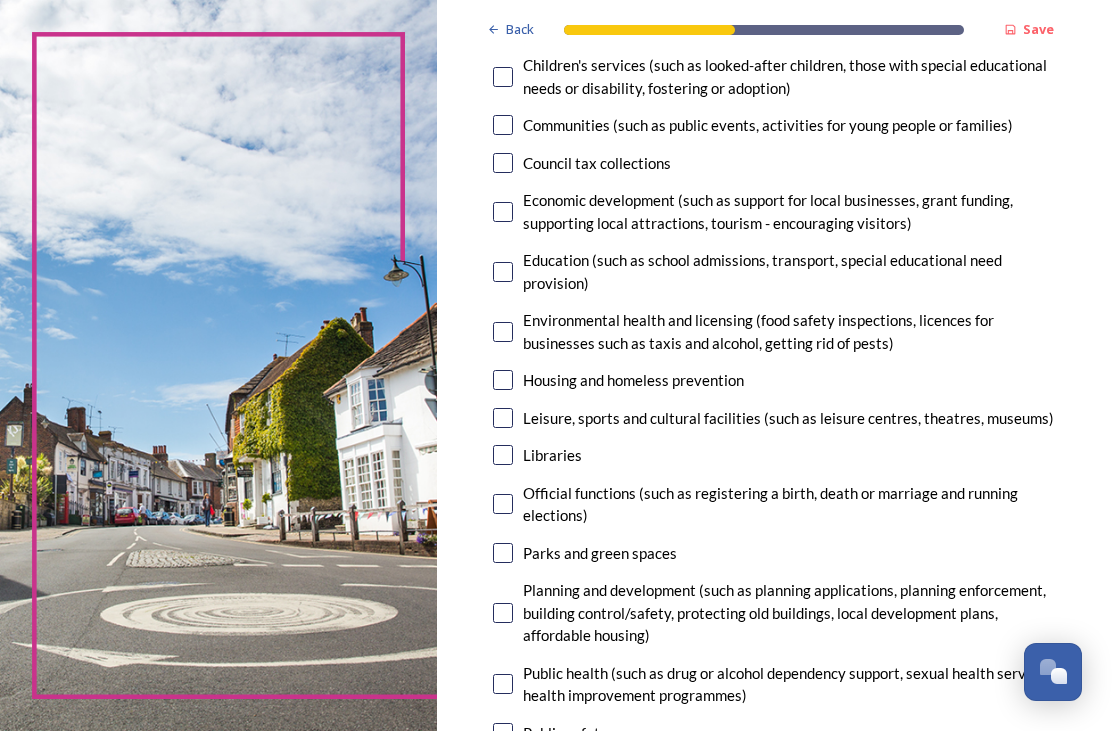 scroll, scrollTop: 314, scrollLeft: 0, axis: vertical 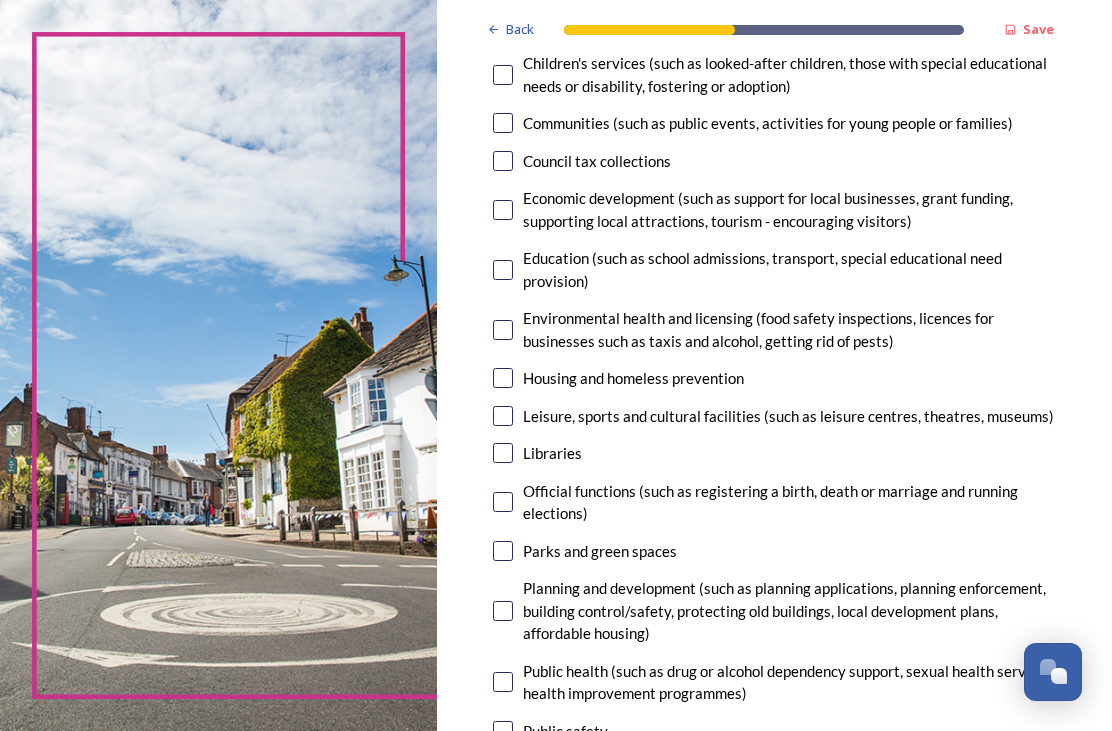 click at bounding box center (503, 416) 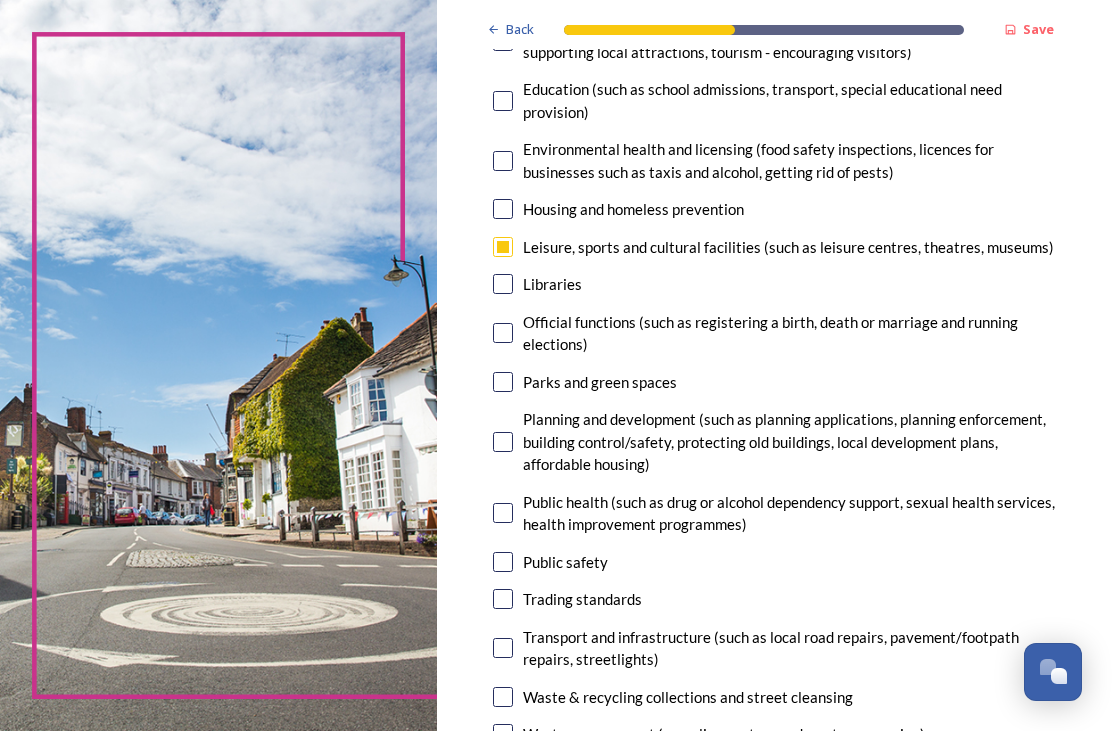 scroll, scrollTop: 485, scrollLeft: 0, axis: vertical 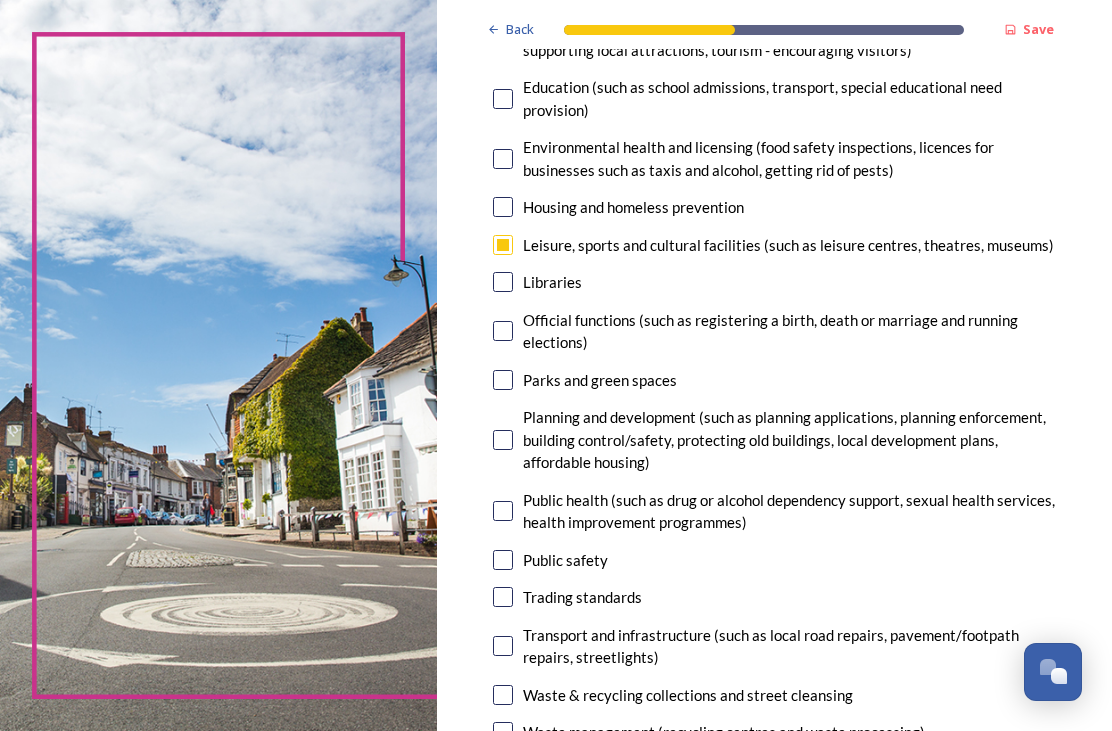 click at bounding box center [503, 380] 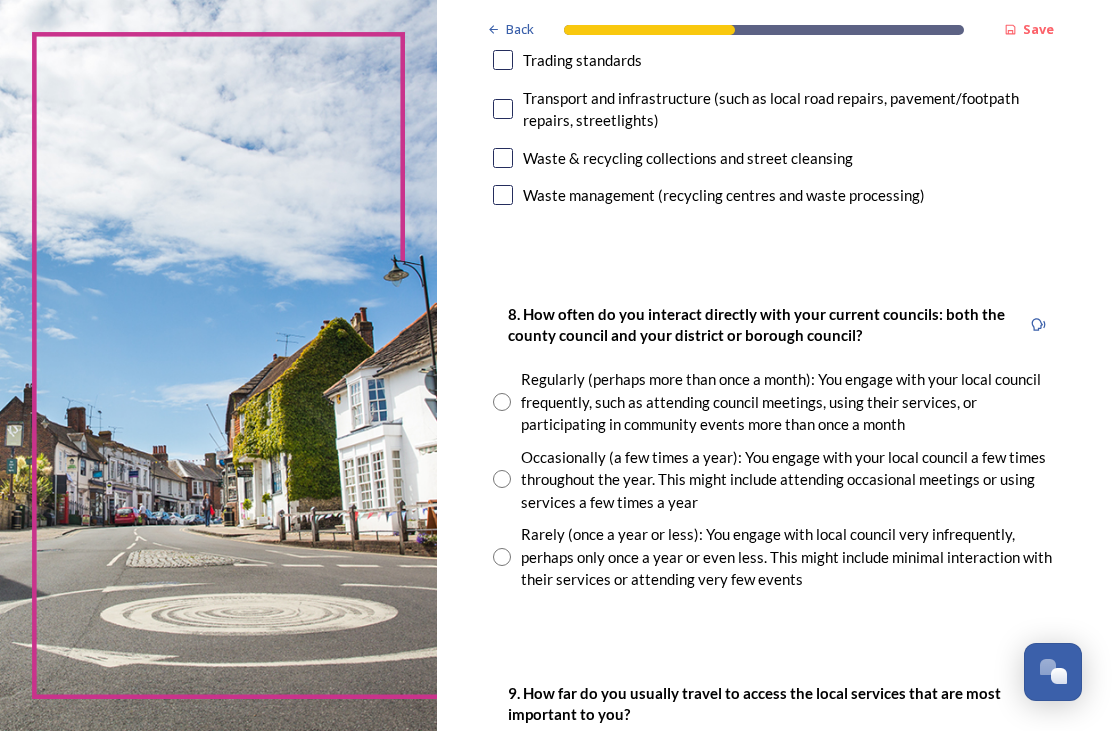 scroll, scrollTop: 1023, scrollLeft: 0, axis: vertical 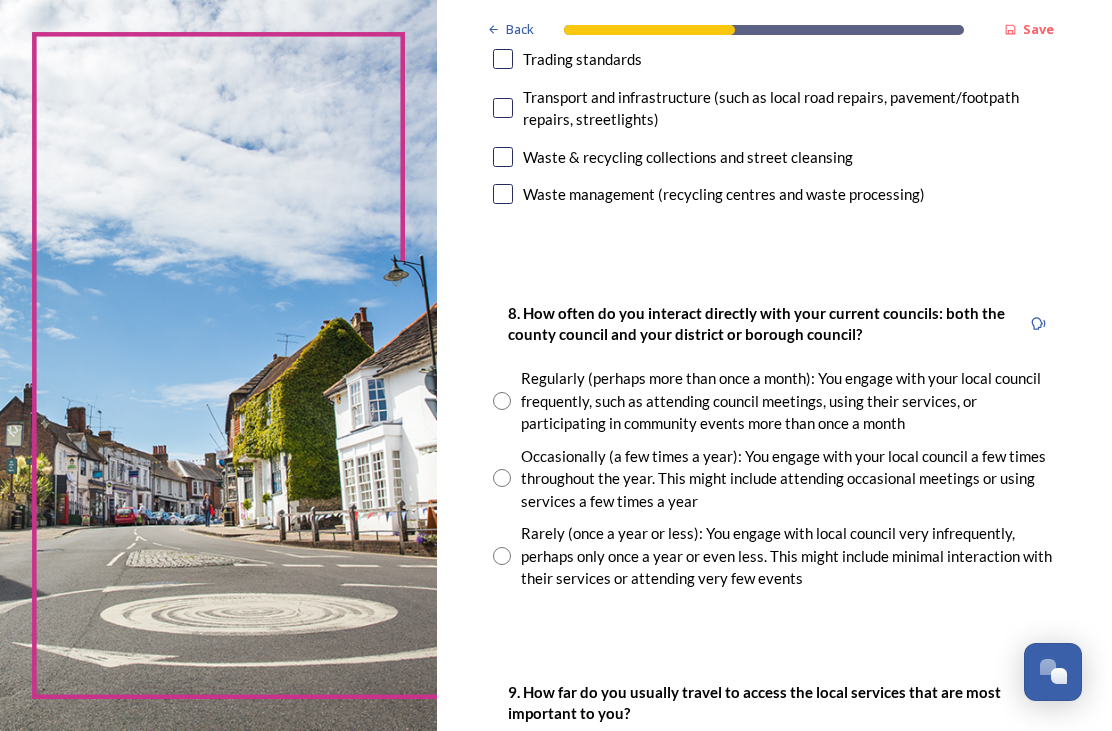 click at bounding box center [502, 401] 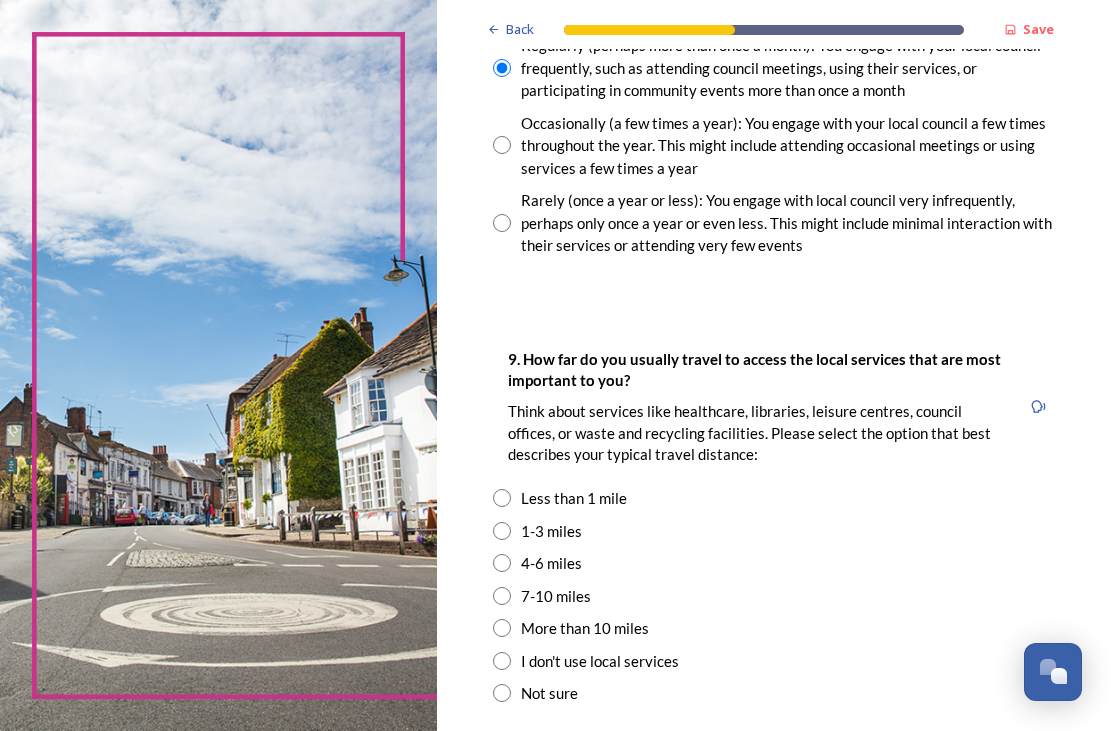 scroll, scrollTop: 1358, scrollLeft: 0, axis: vertical 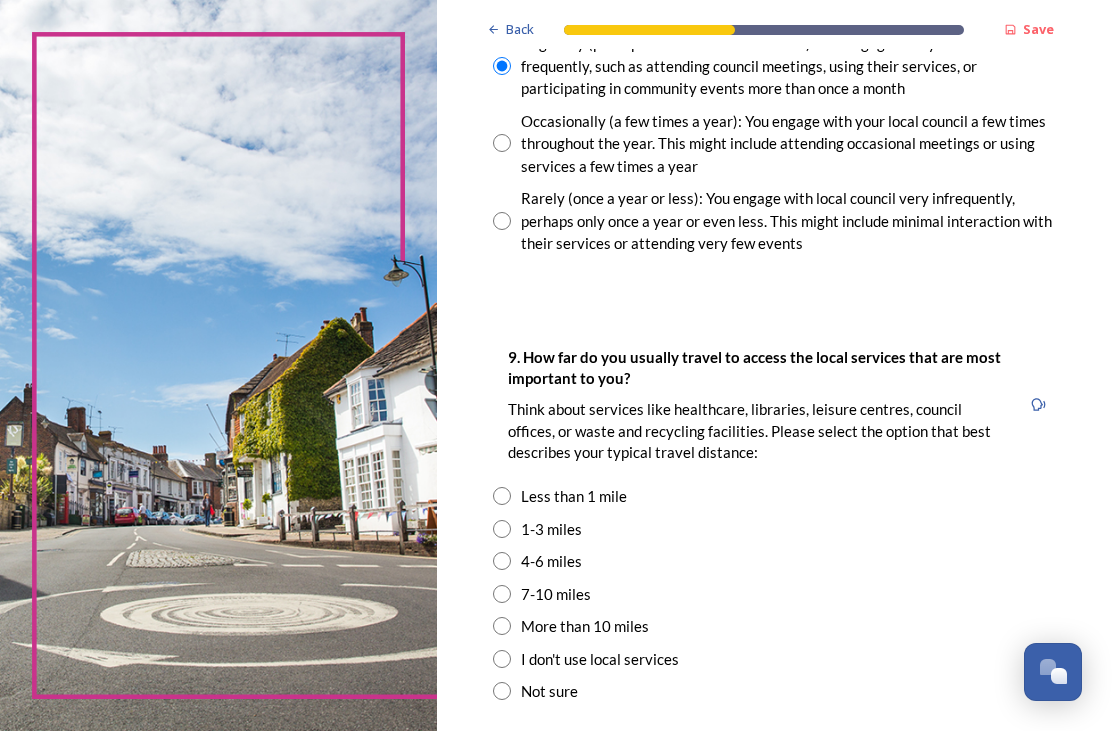 click at bounding box center [502, 529] 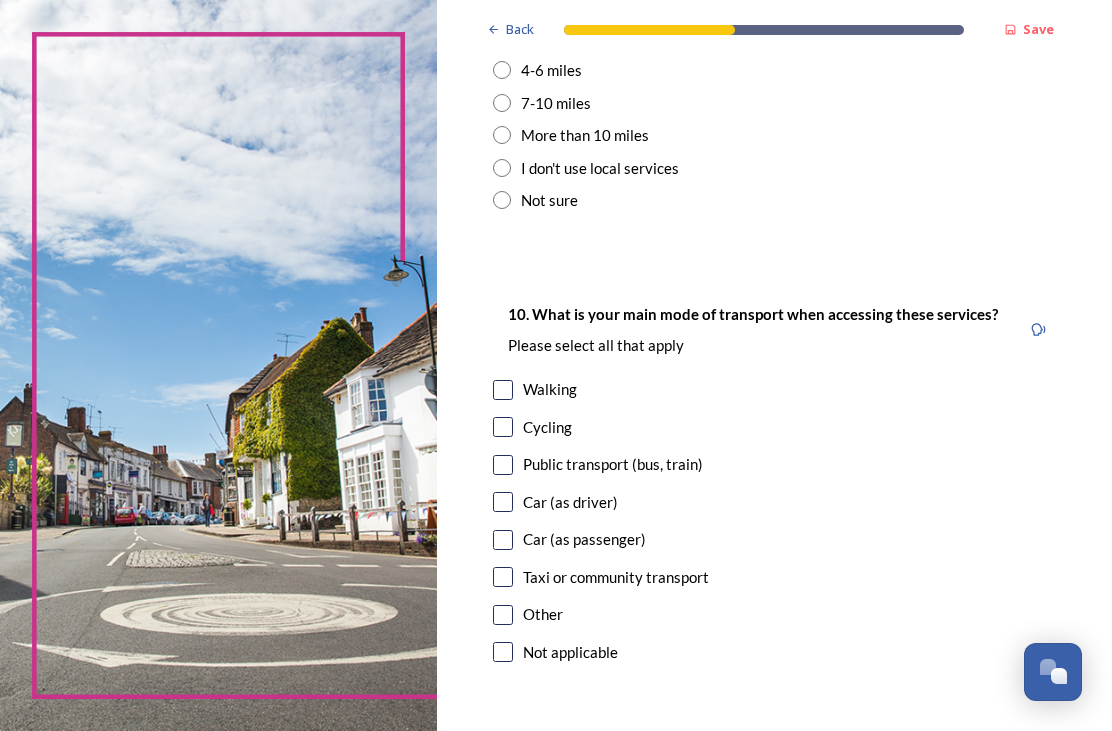 scroll, scrollTop: 1850, scrollLeft: 0, axis: vertical 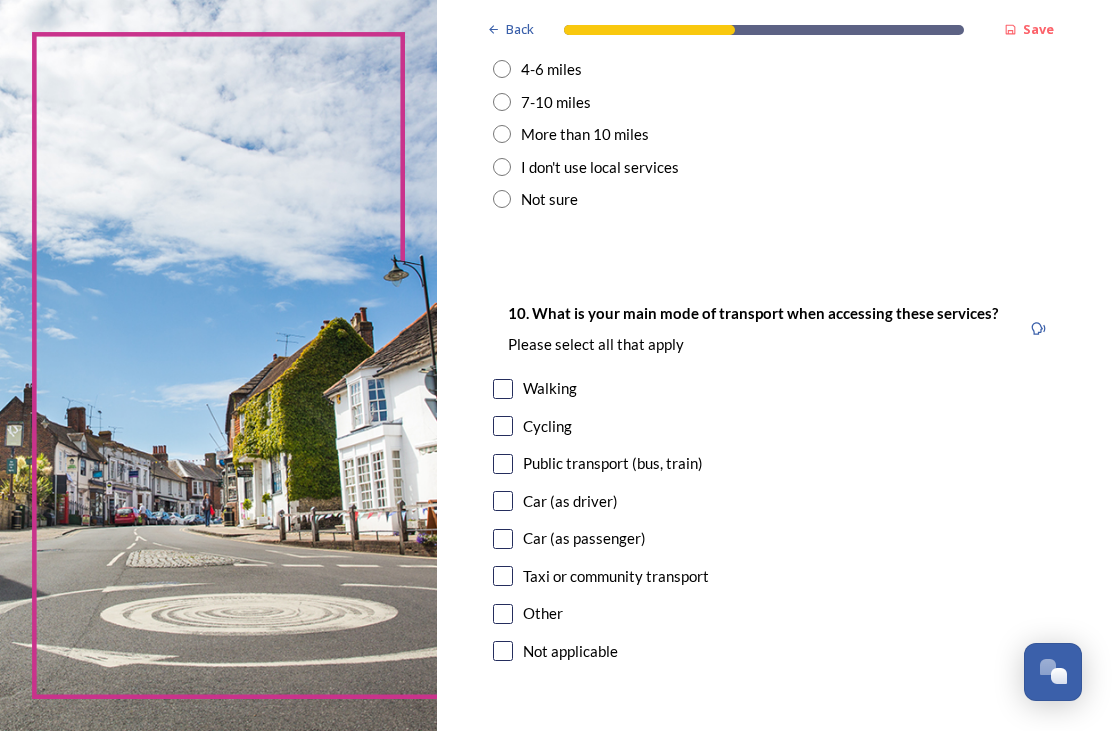 click at bounding box center [503, 389] 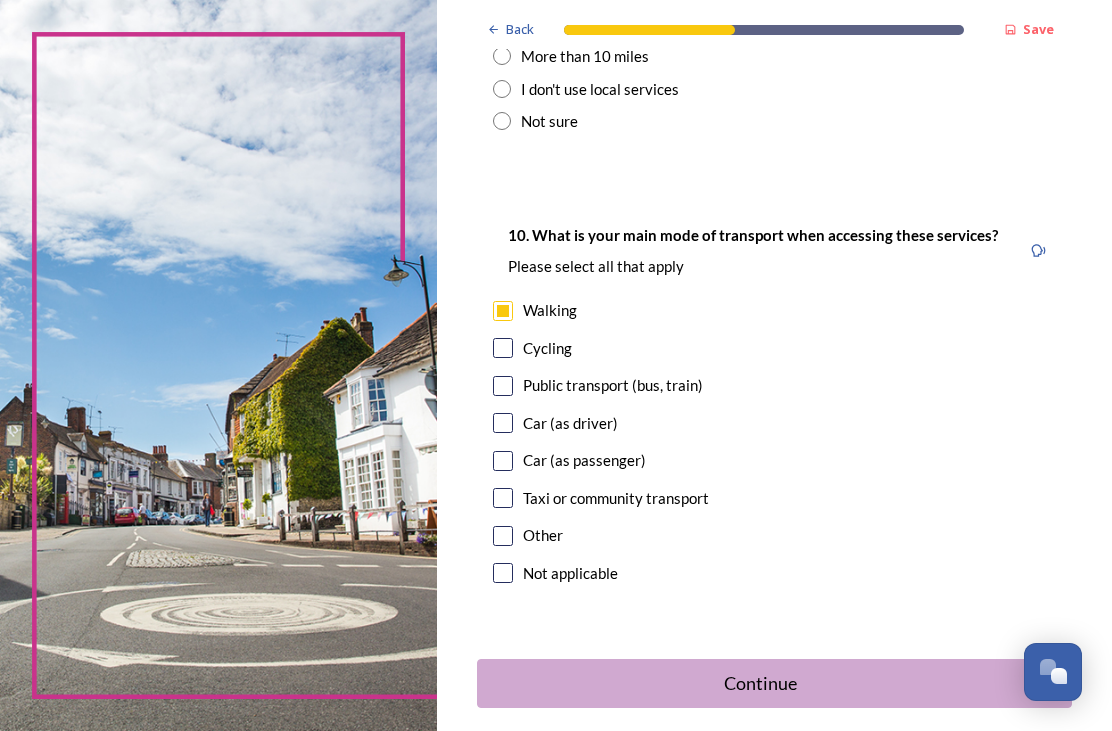 scroll, scrollTop: 1926, scrollLeft: 0, axis: vertical 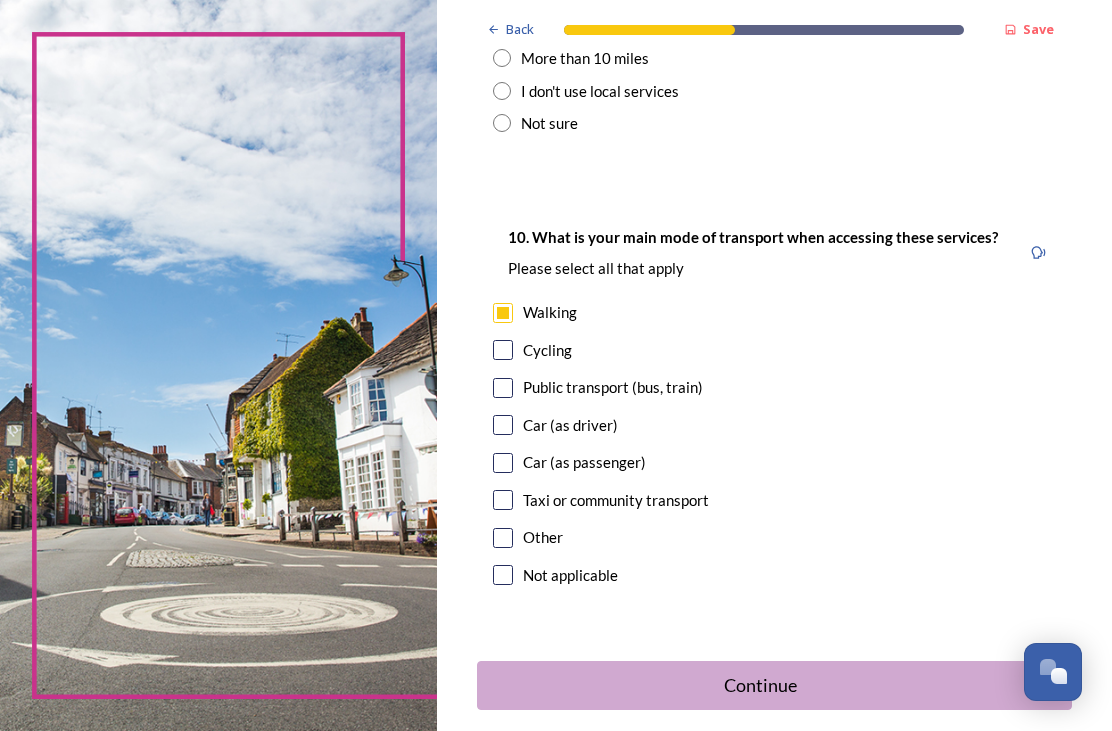 click on "Continue" at bounding box center [761, 685] 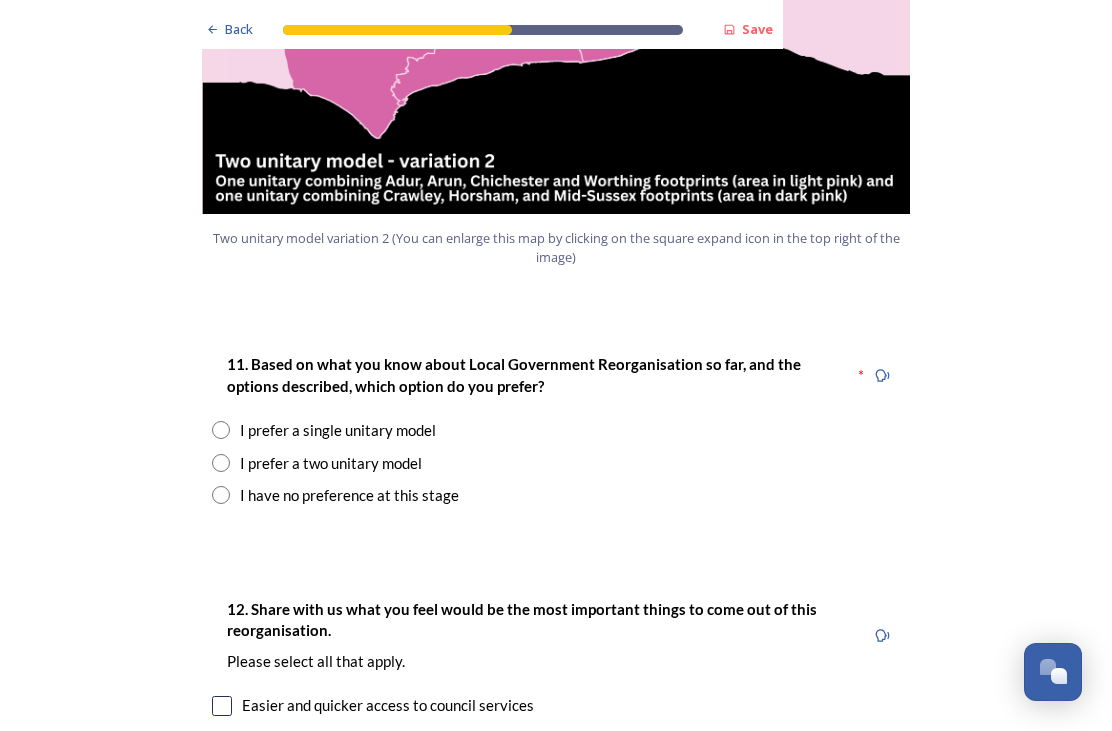 scroll, scrollTop: 2386, scrollLeft: 0, axis: vertical 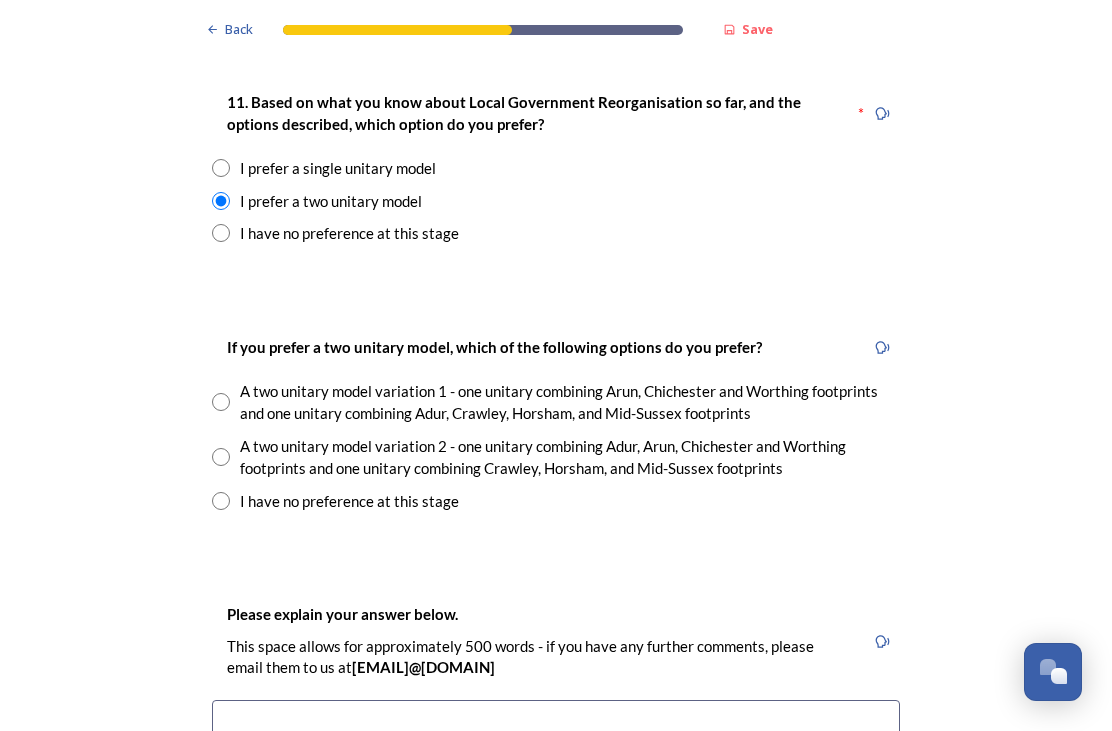 click at bounding box center [221, 457] 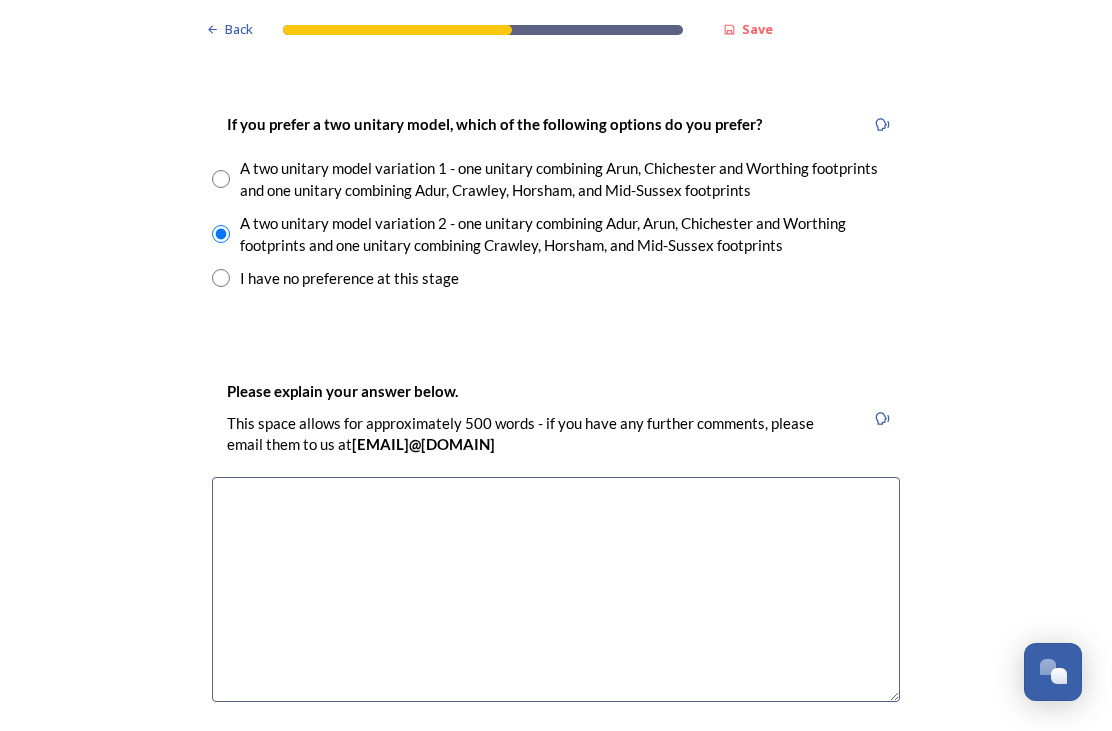 scroll, scrollTop: 2871, scrollLeft: 0, axis: vertical 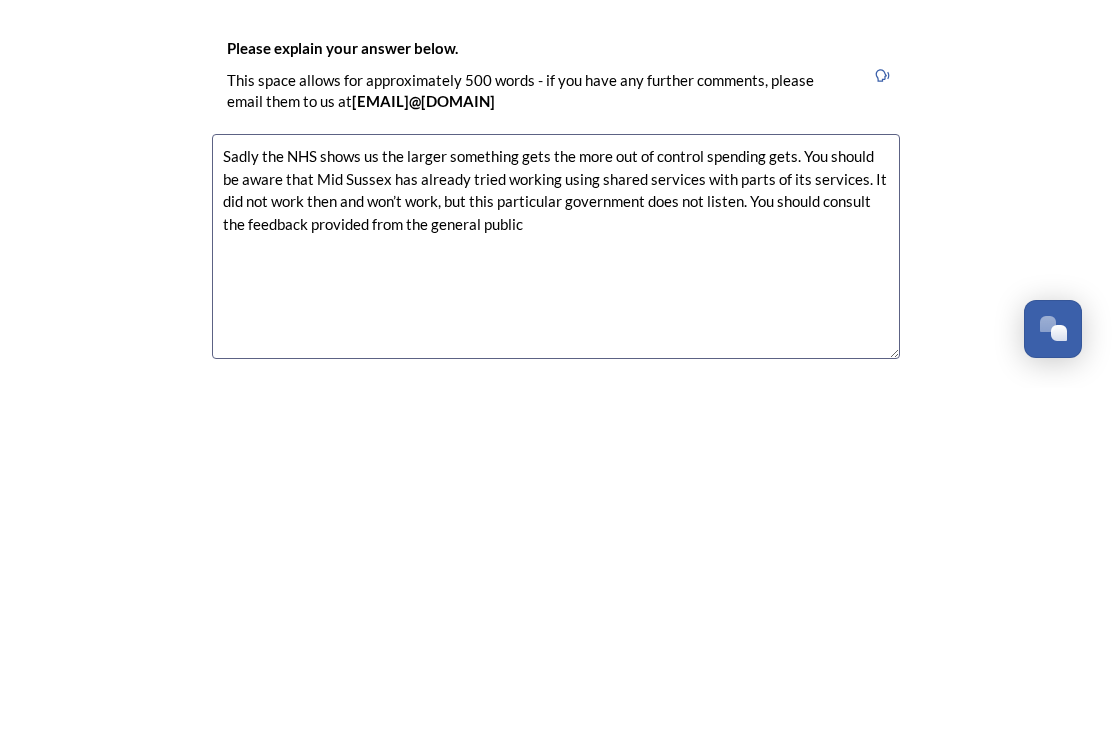 click on "Sadly the NHS shows us the larger something gets the more out of control spending gets. You should be aware that Mid Sussex has already tried working using shared services with parts of its services. It did not work then and won’t work, but this particular government does not listen. You should consult the feedback provided from the general public" at bounding box center (556, 589) 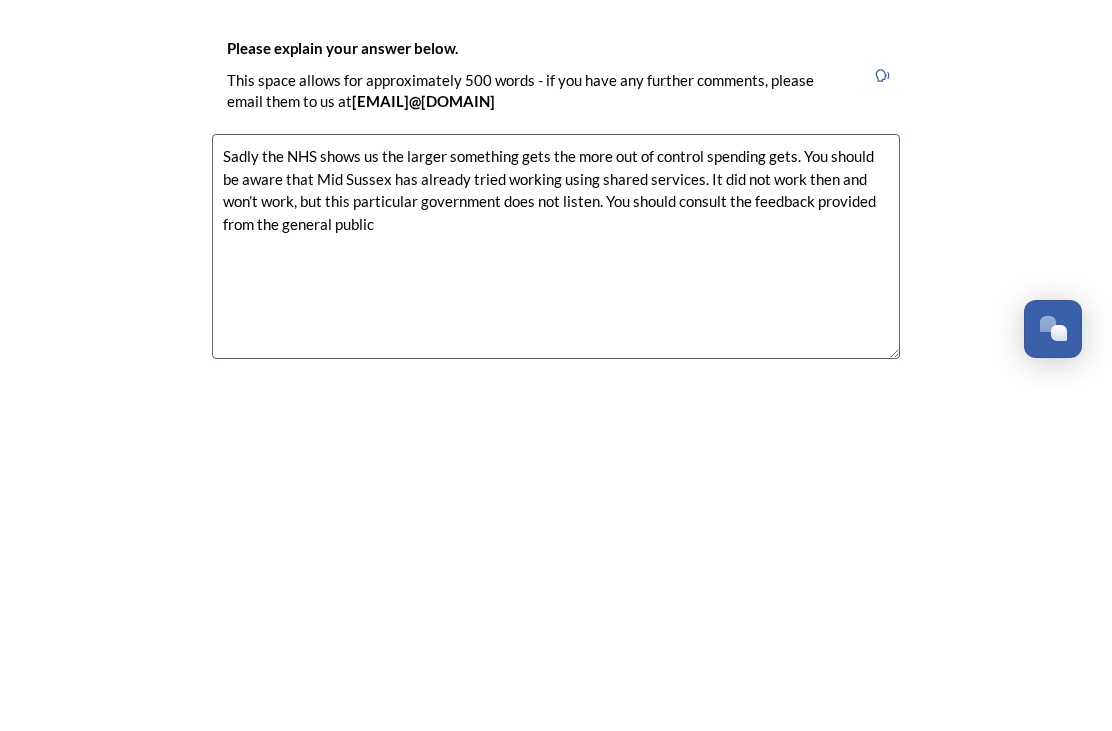 click on "Sadly the NHS shows us the larger something gets the more out of control spending gets. You should be aware that Mid Sussex has already tried working using shared services. It did not work then and won’t work, but this particular government does not listen. You should consult the feedback provided from the general public" at bounding box center [556, 589] 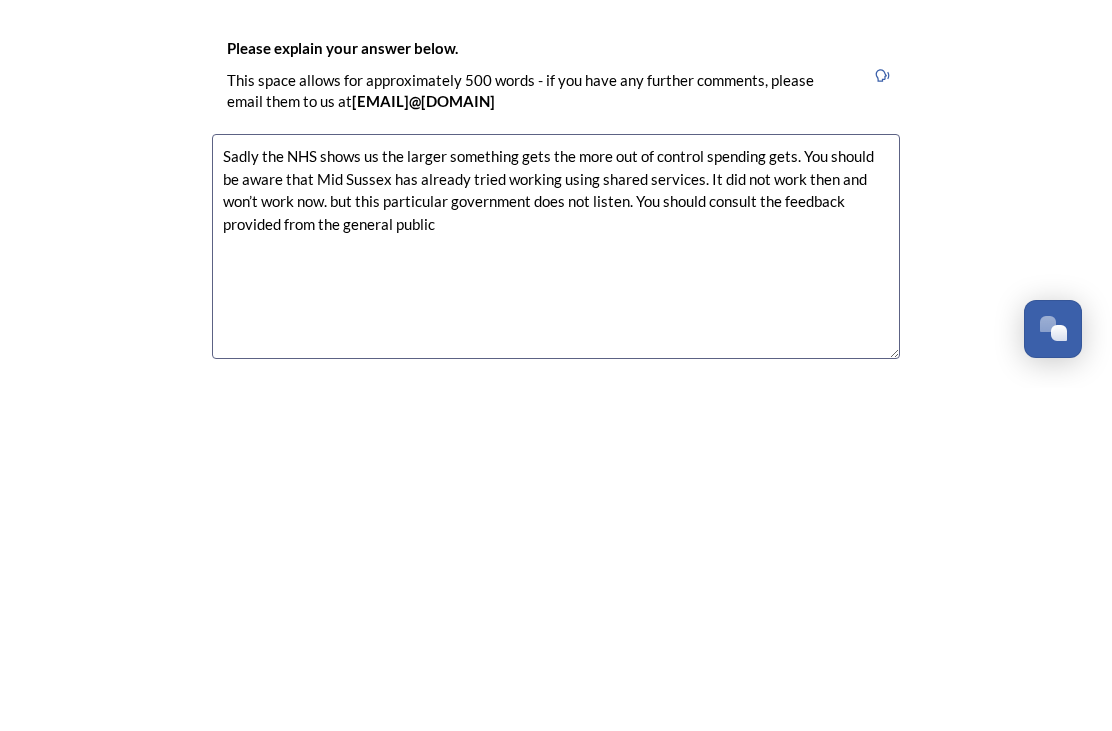 click on "Sadly the NHS shows us the larger something gets the more out of control spending gets. You should be aware that Mid Sussex has already tried working using shared services. It did not work then and won’t work now. but this particular government does not listen. You should consult the feedback provided from the general public" at bounding box center (556, 589) 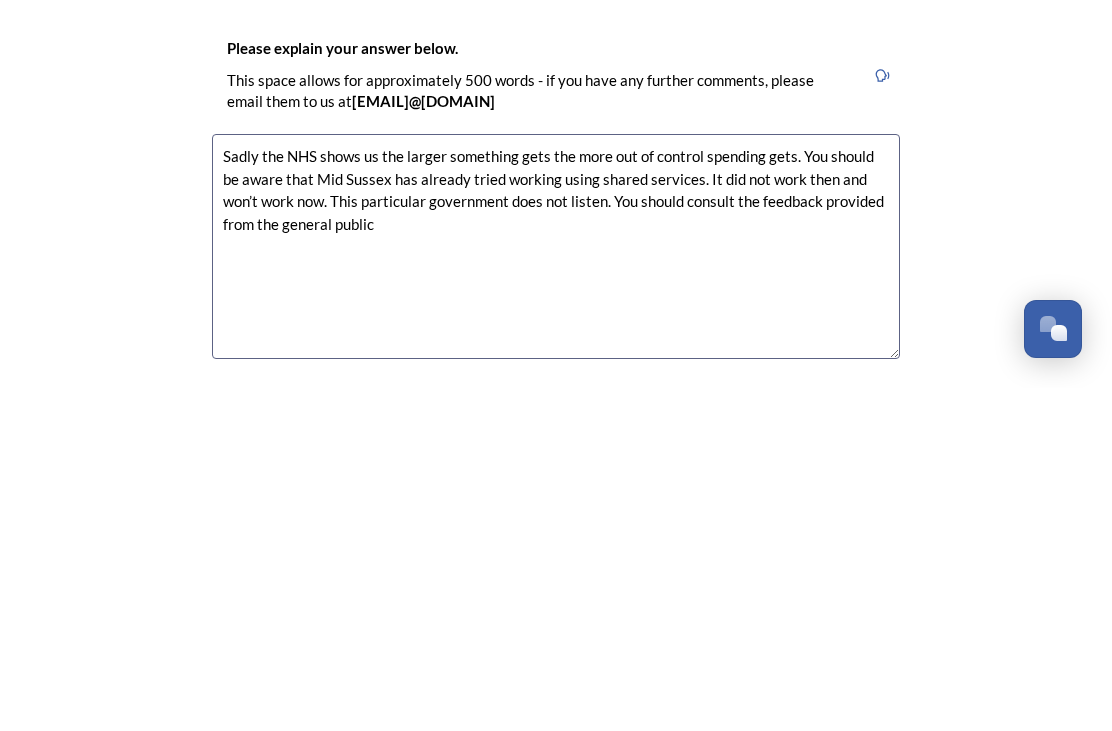 click on "Sadly the NHS shows us the larger something gets the more out of control spending gets. You should be aware that Mid Sussex has already tried working using shared services. It did not work then and won’t work now. This particular government does not listen. You should consult the feedback provided from the general public" at bounding box center (556, 589) 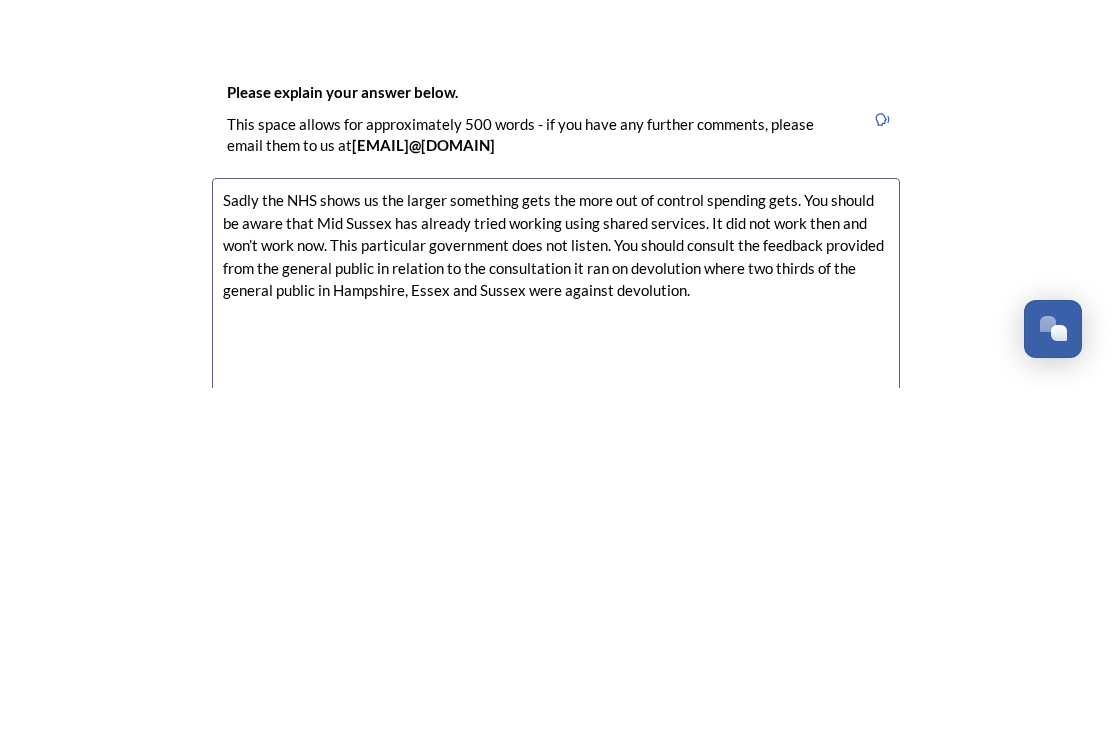 scroll, scrollTop: 2826, scrollLeft: 0, axis: vertical 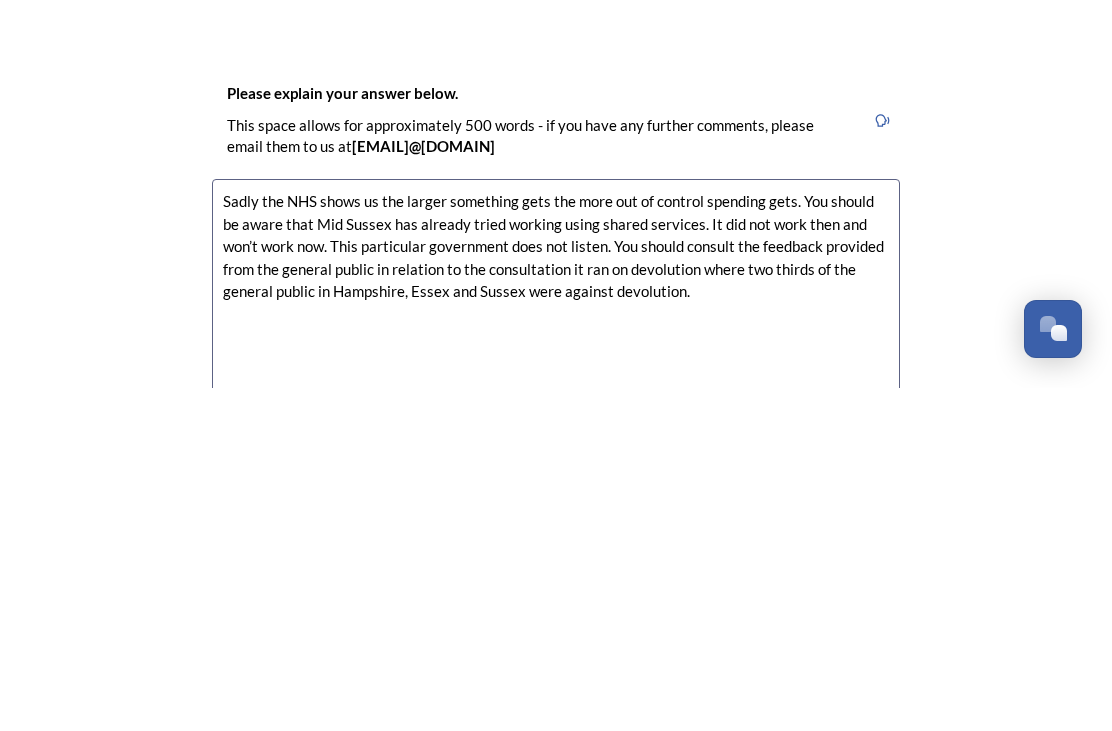 click on "Sadly the NHS shows us the larger something gets the more out of control spending gets. You should be aware that Mid Sussex has already tried working using shared services. It did not work then and won’t work now. This particular government does not listen. You should consult the feedback provided from the general public in relation to the consultation it ran on devolution where two thirds of the general public in Hampshire, Essex and Sussex were against devolution." at bounding box center [556, 634] 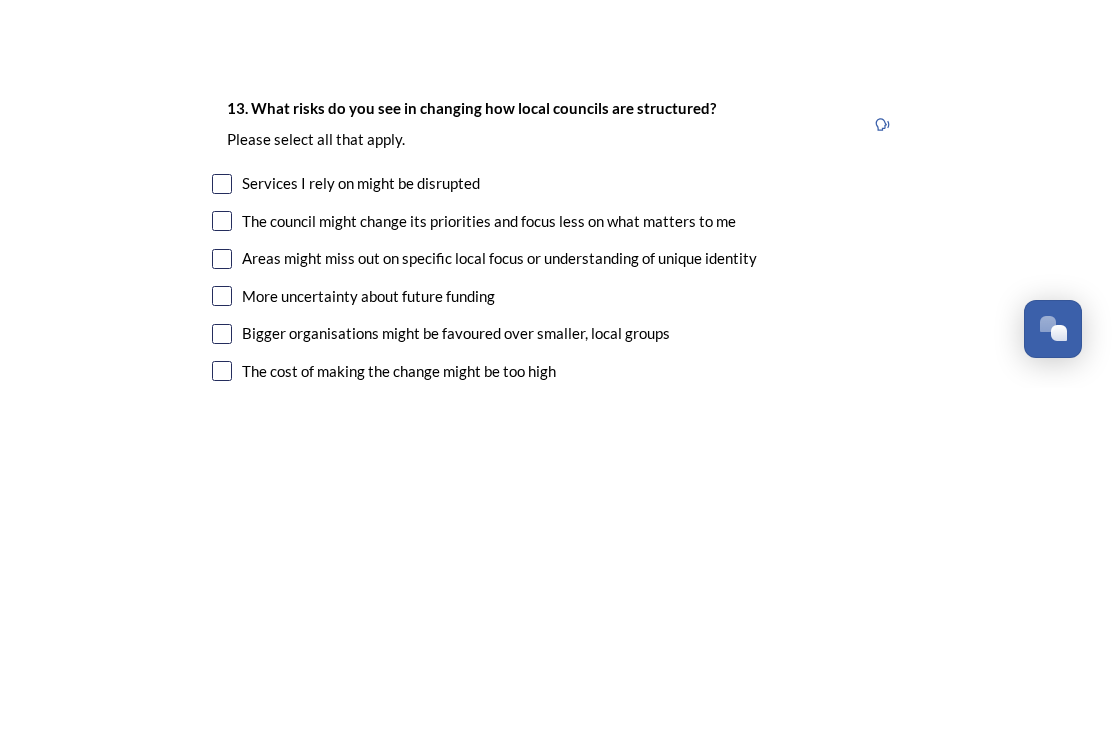 scroll, scrollTop: 3833, scrollLeft: 0, axis: vertical 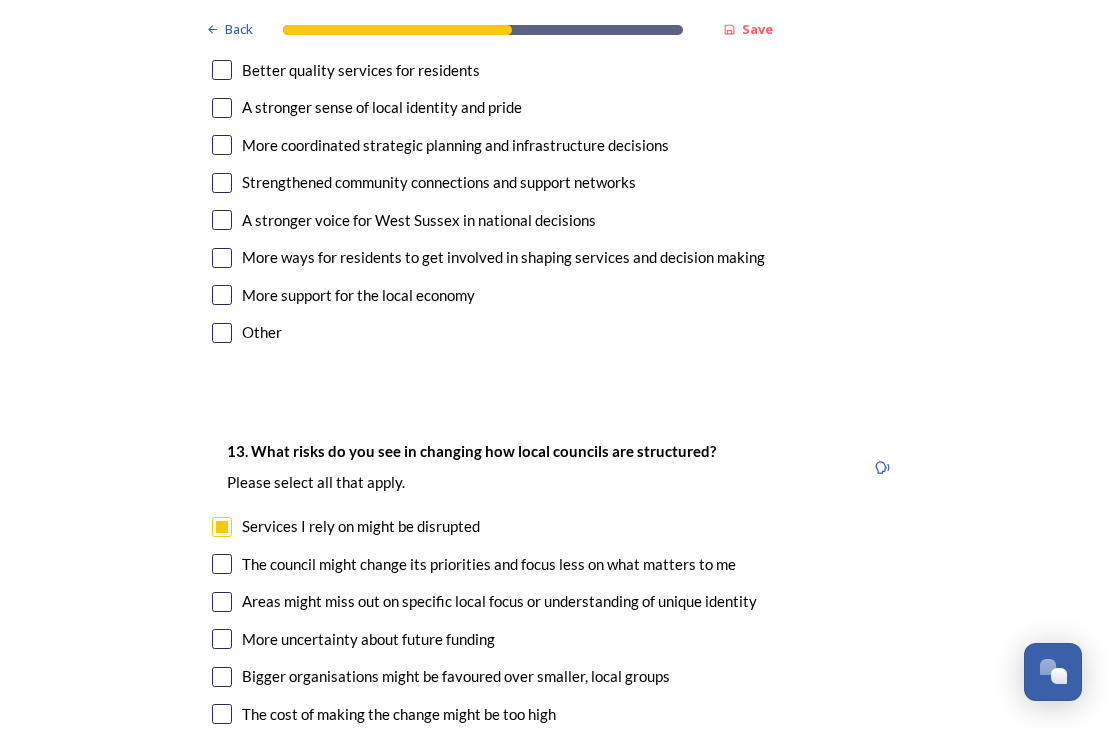 click at bounding box center [222, 564] 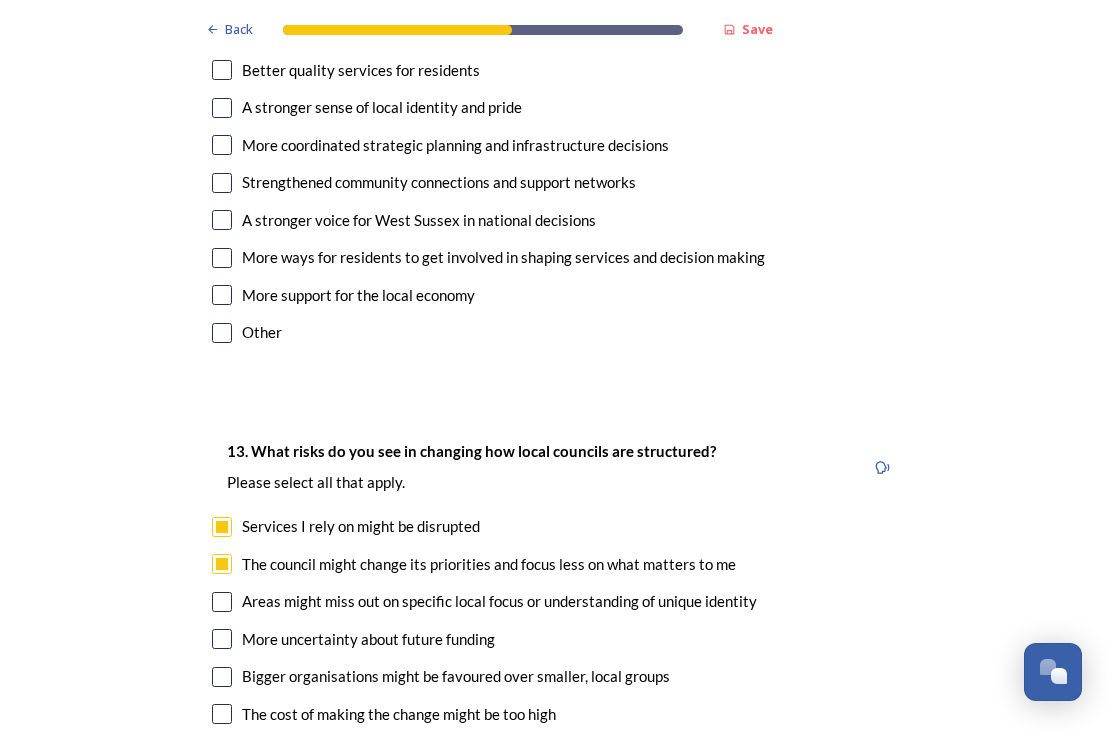 click at bounding box center (222, 602) 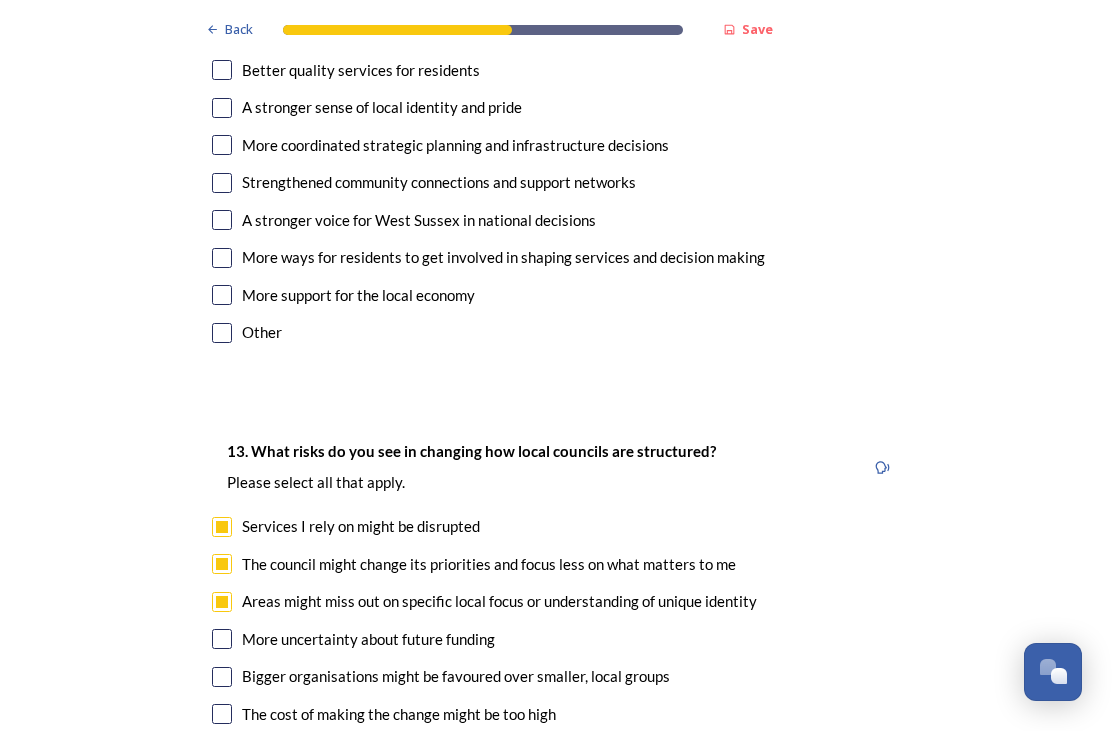 click at bounding box center [222, 639] 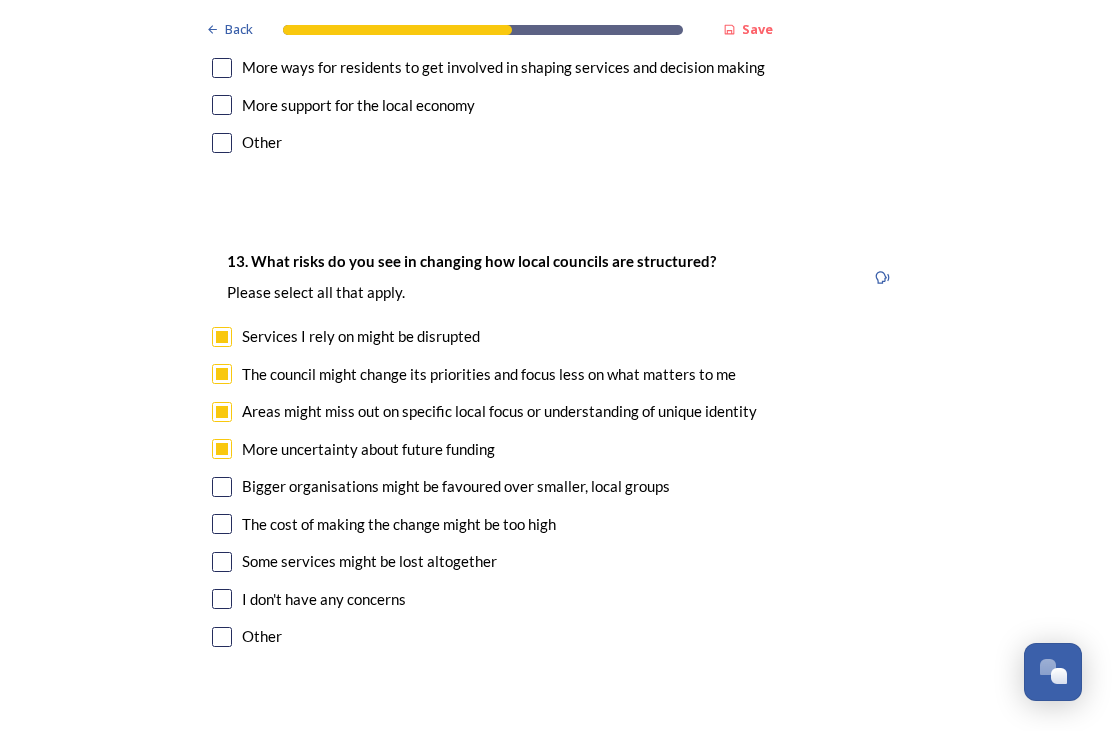 scroll, scrollTop: 4023, scrollLeft: 0, axis: vertical 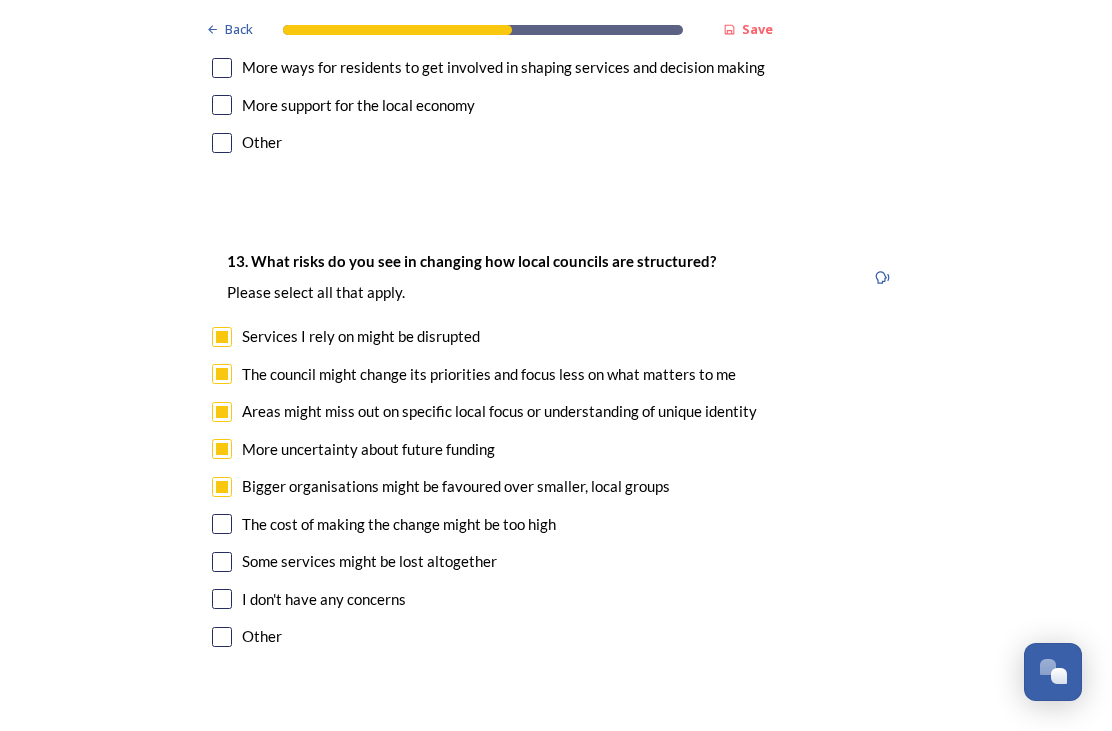 click at bounding box center [222, 524] 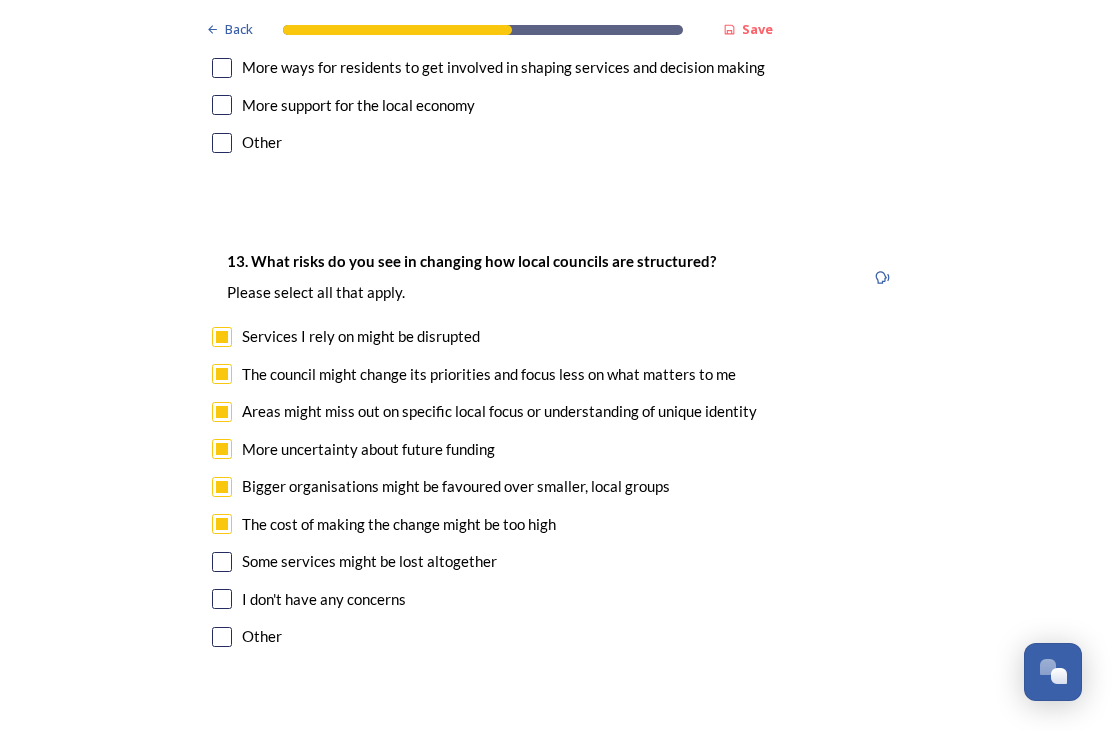 click at bounding box center [222, 562] 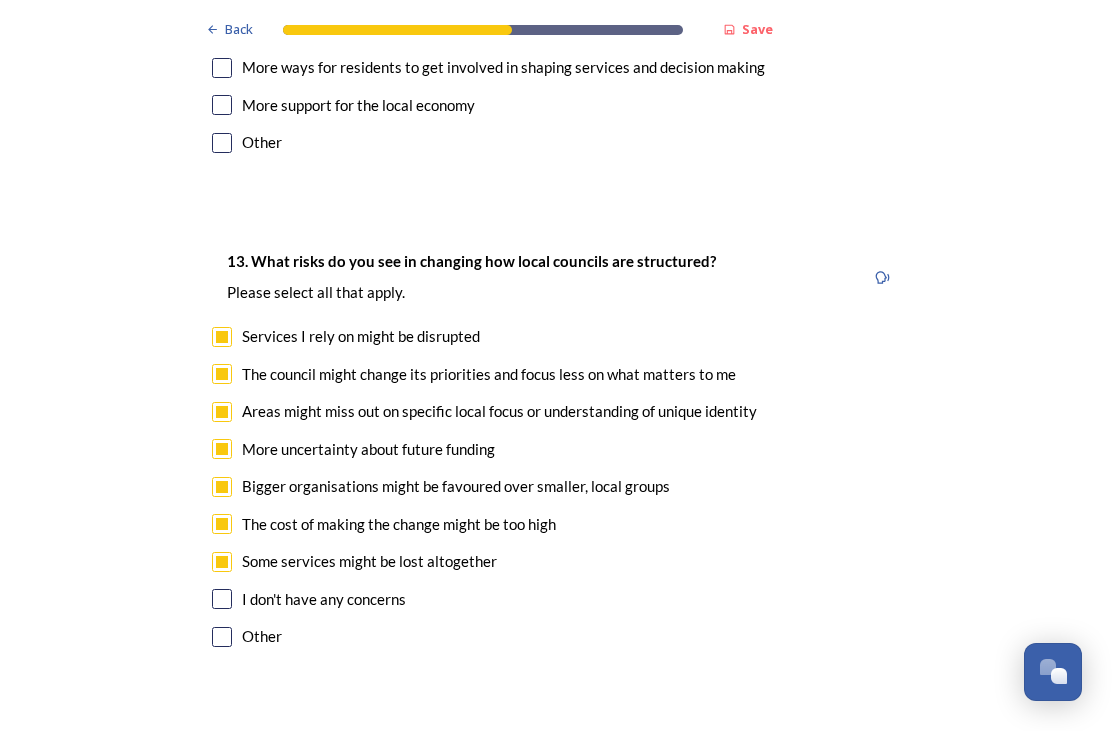 click on "13. What risks do you see in changing how local councils are structured? ﻿Please select all that apply. Services I rely on might be disrupted The council might change its priorities and focus less on what matters to me Areas might miss out on specific local focus or understanding of unique identity More uncertainty about future funding Bigger organisations might be favoured over smaller, local groups The cost of making the change might be too high Some services might be lost altogether I don't have any concerns Other" at bounding box center [556, 451] 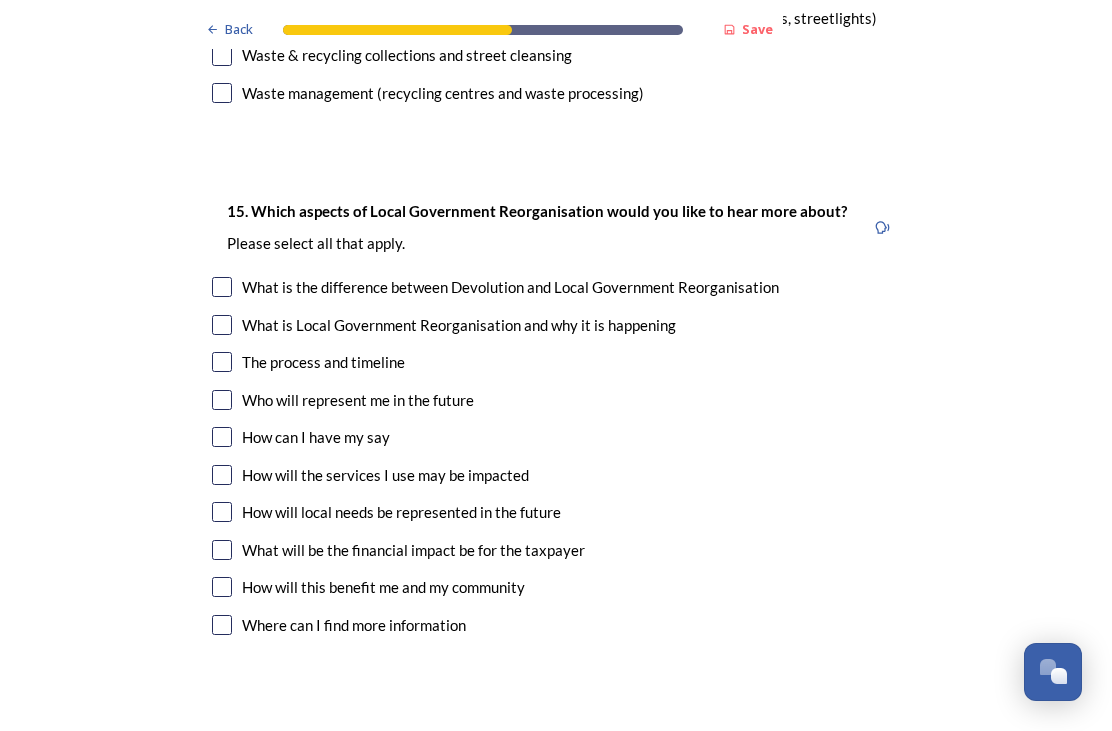 scroll, scrollTop: 5607, scrollLeft: 0, axis: vertical 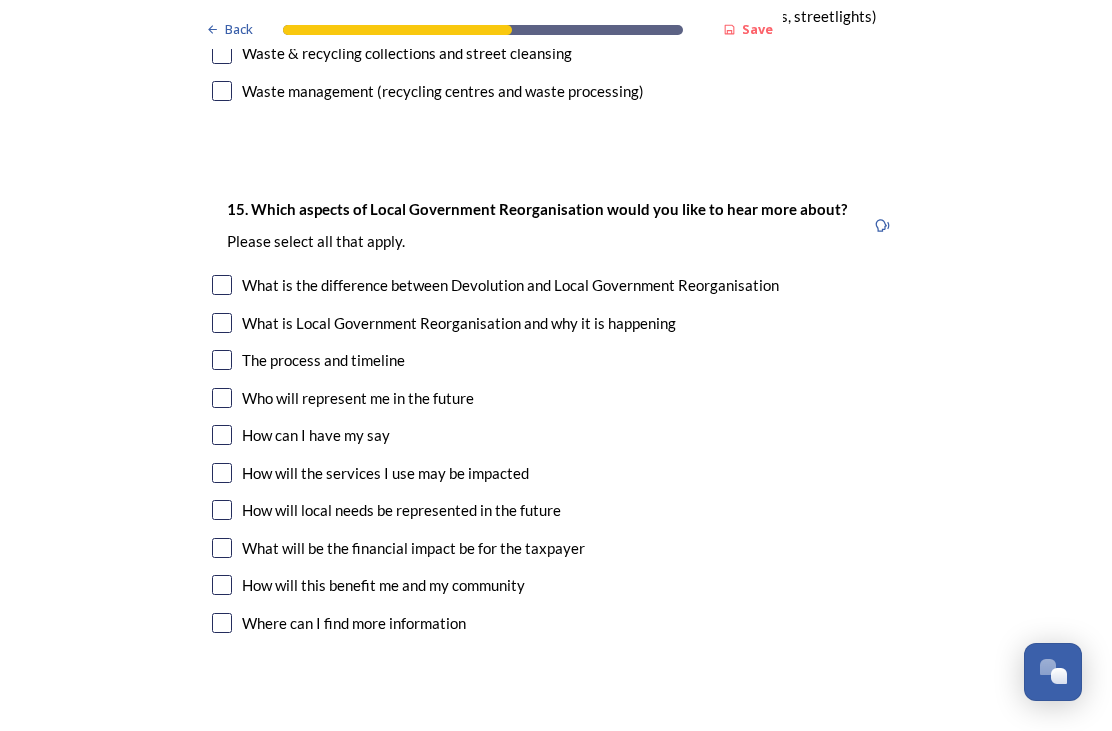 click at bounding box center (222, 435) 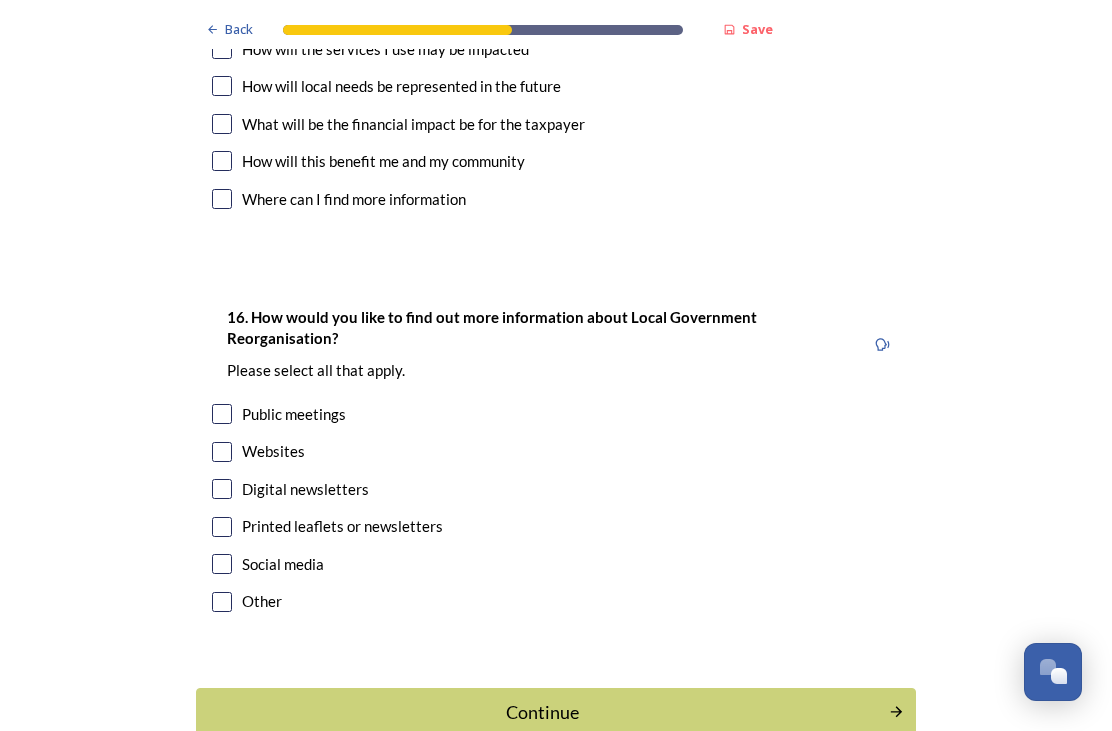 scroll, scrollTop: 6030, scrollLeft: 0, axis: vertical 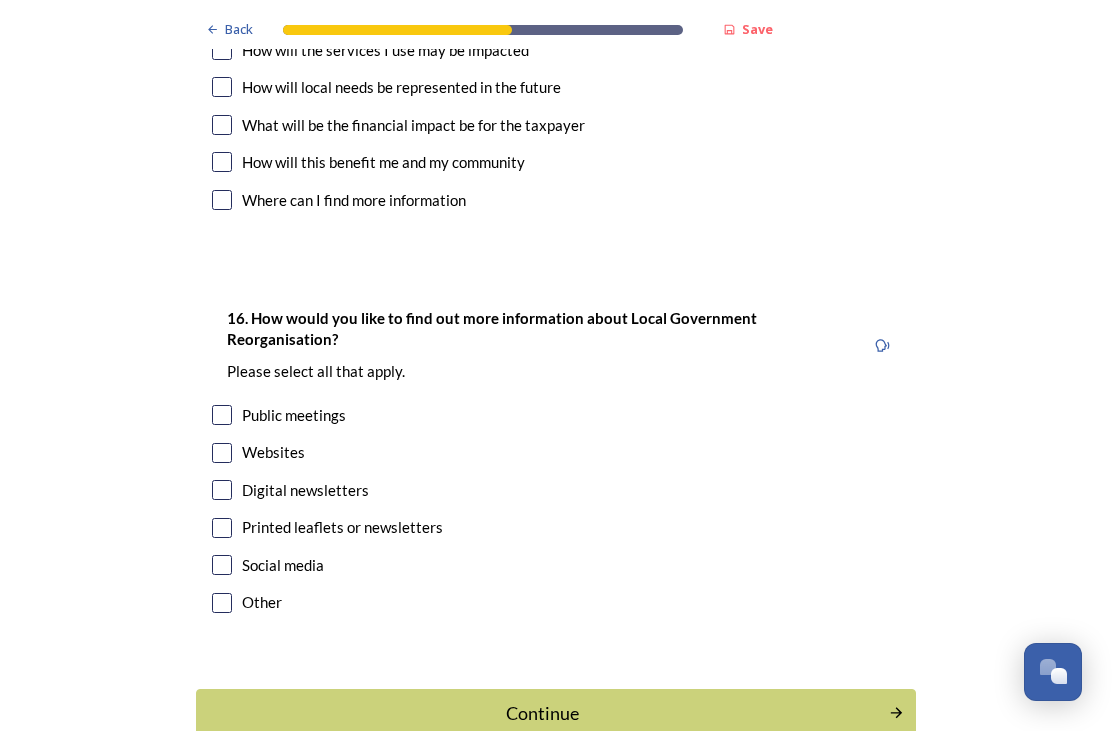 click at bounding box center [222, 565] 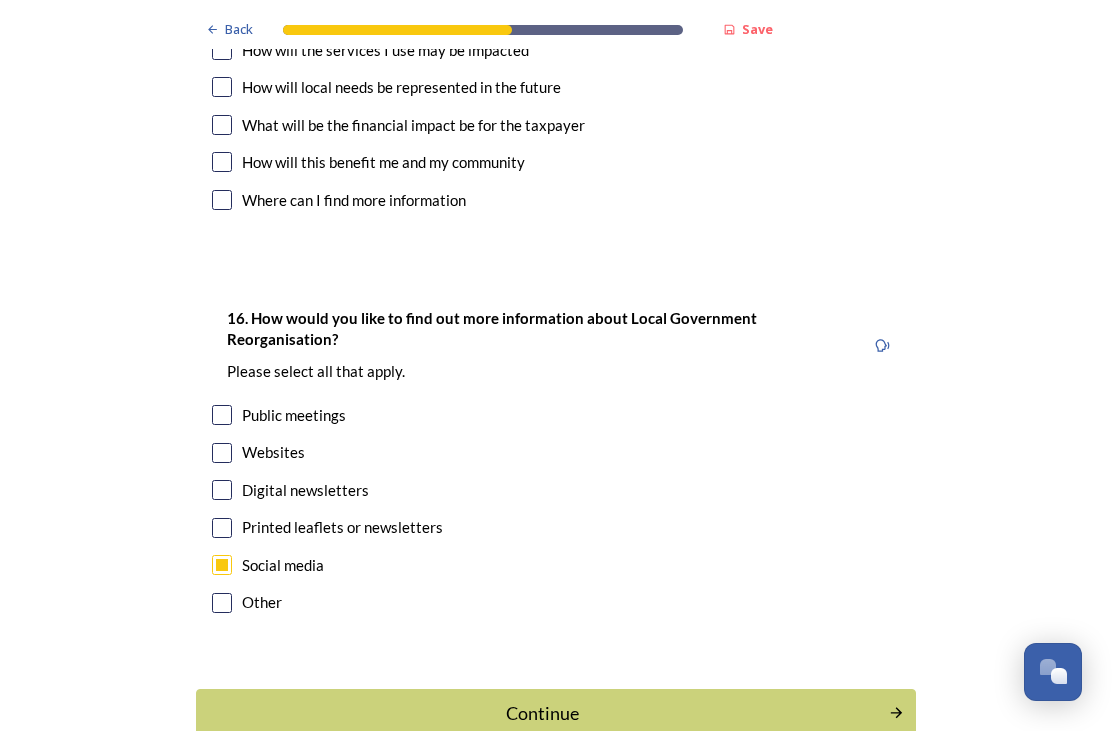 click at bounding box center (222, 565) 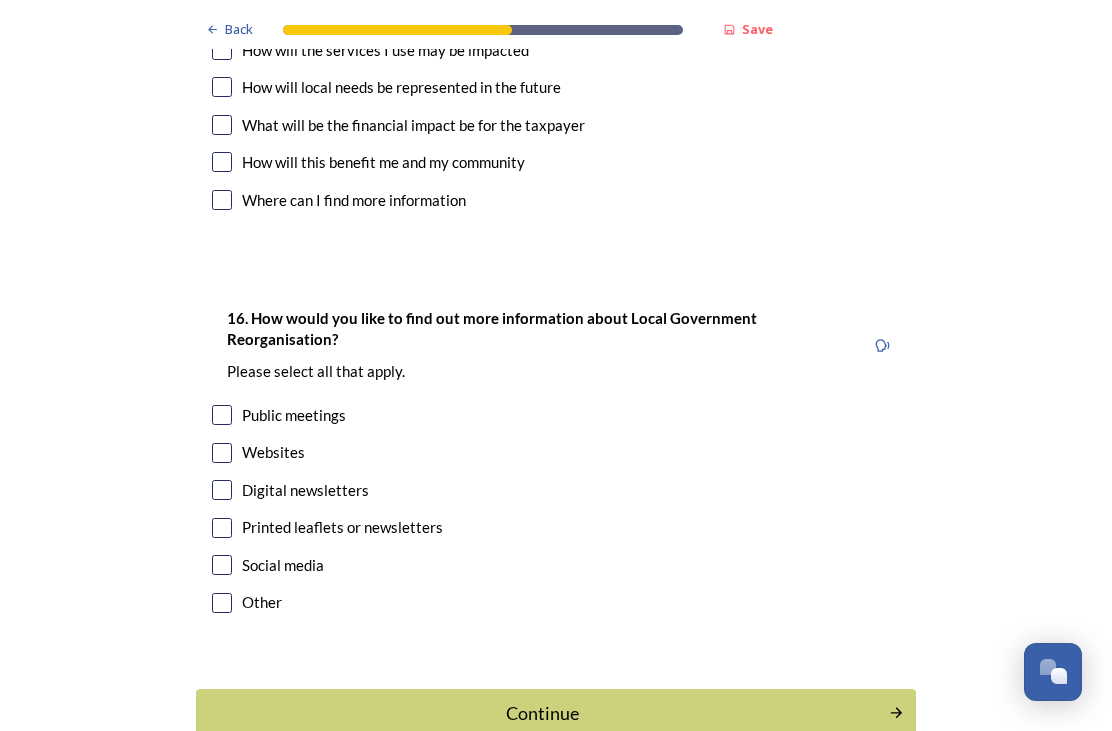 click at bounding box center (222, 603) 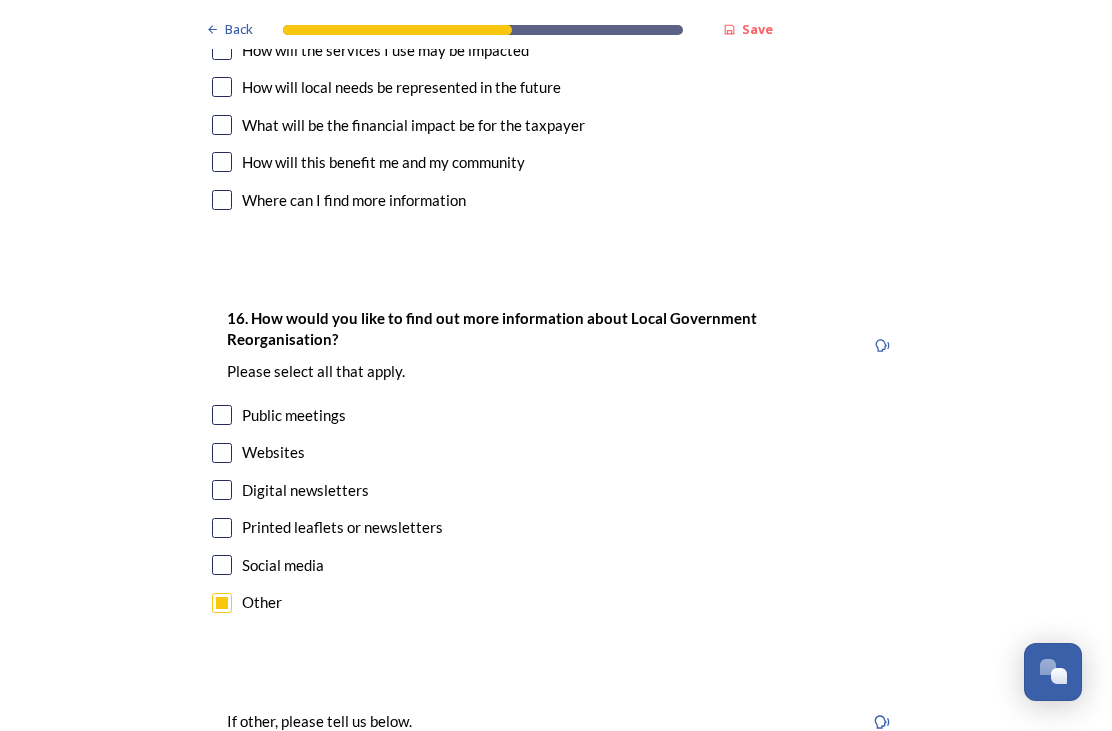 click at bounding box center (222, 603) 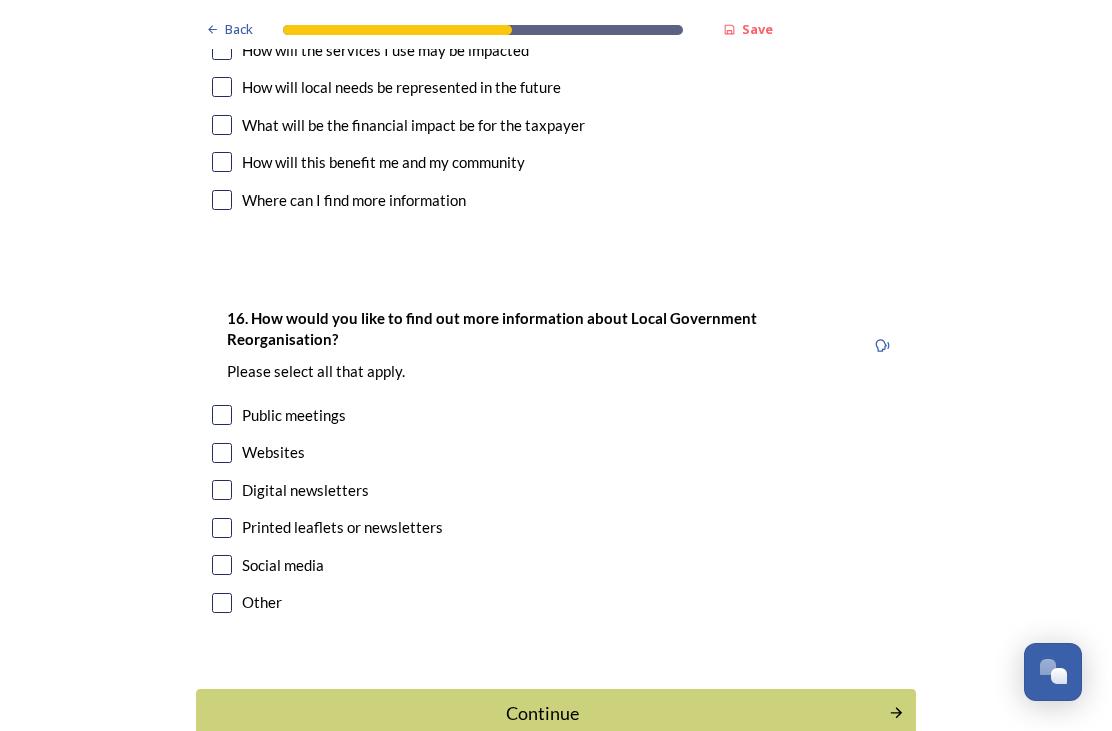 click at bounding box center (222, 453) 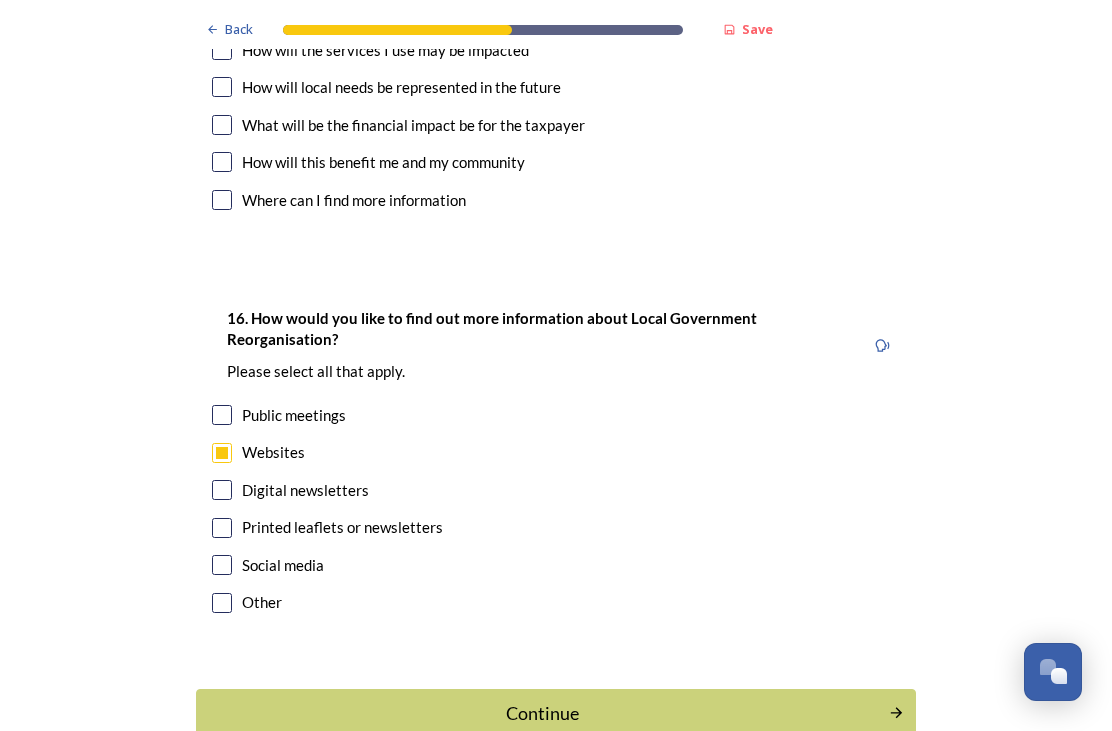 click on "Continue" at bounding box center [542, 713] 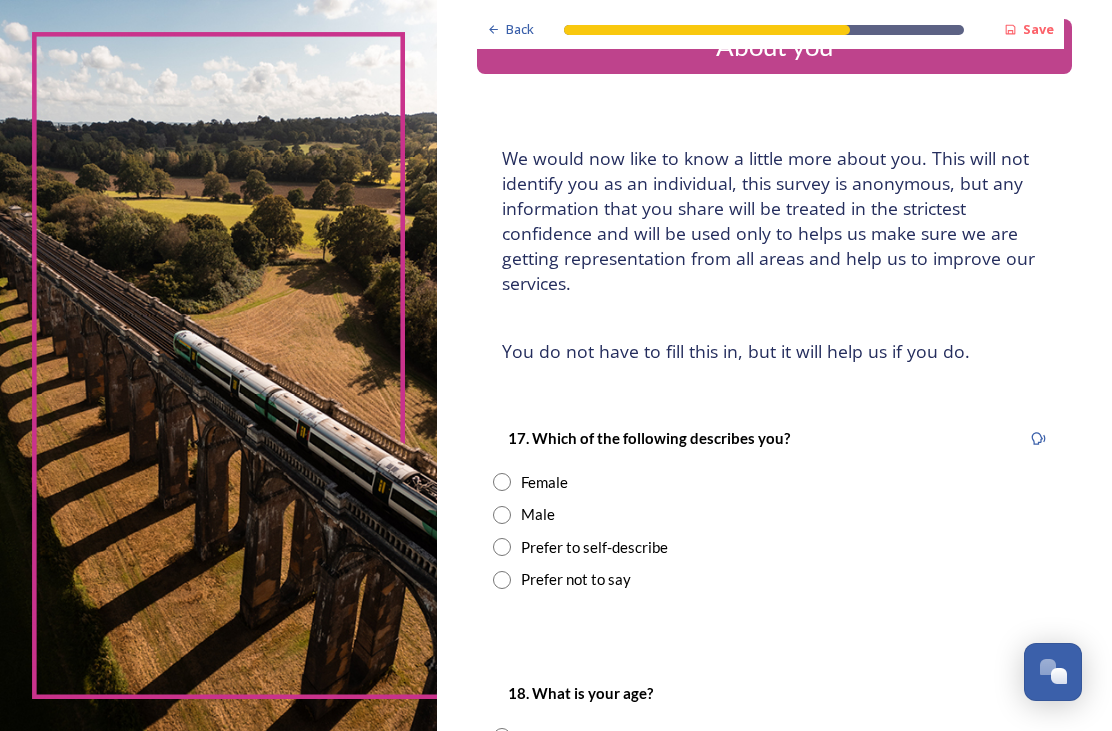 scroll, scrollTop: 57, scrollLeft: 0, axis: vertical 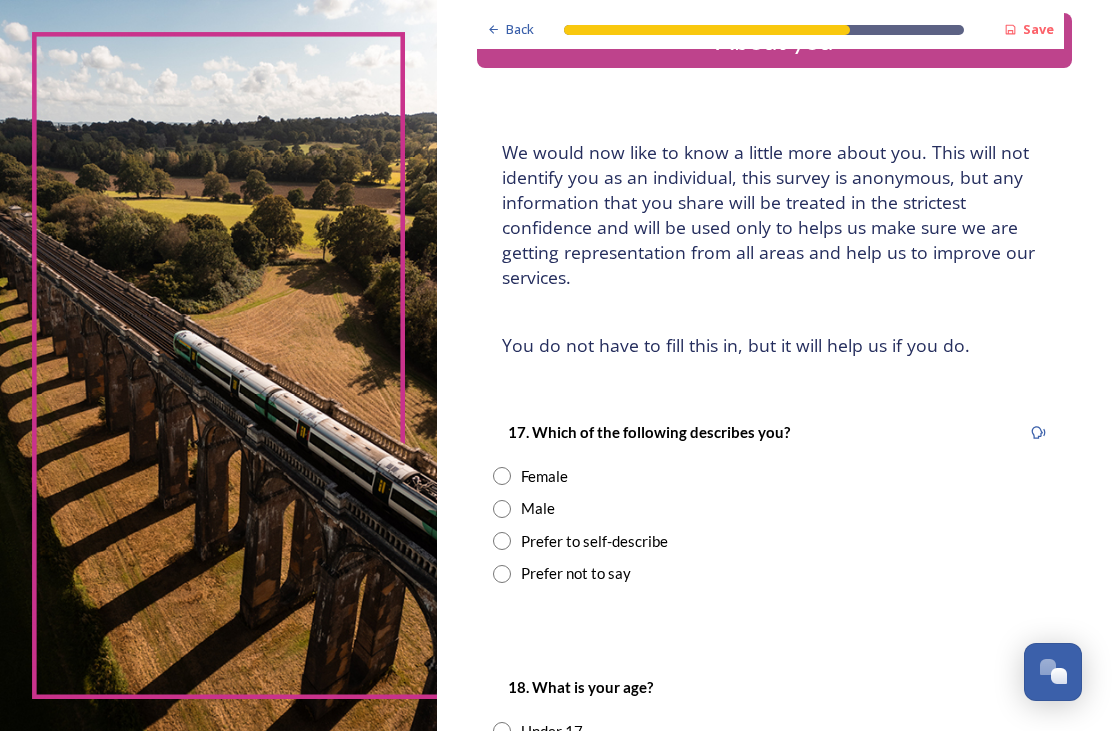 click at bounding box center [502, 541] 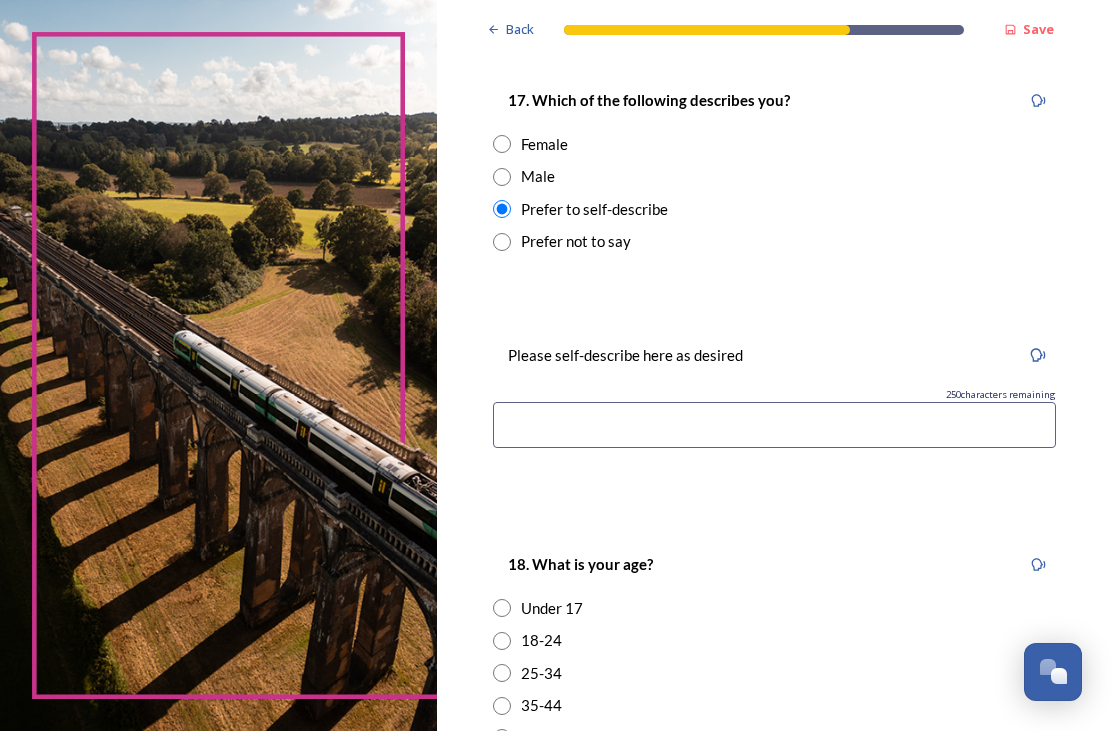 scroll, scrollTop: 389, scrollLeft: 0, axis: vertical 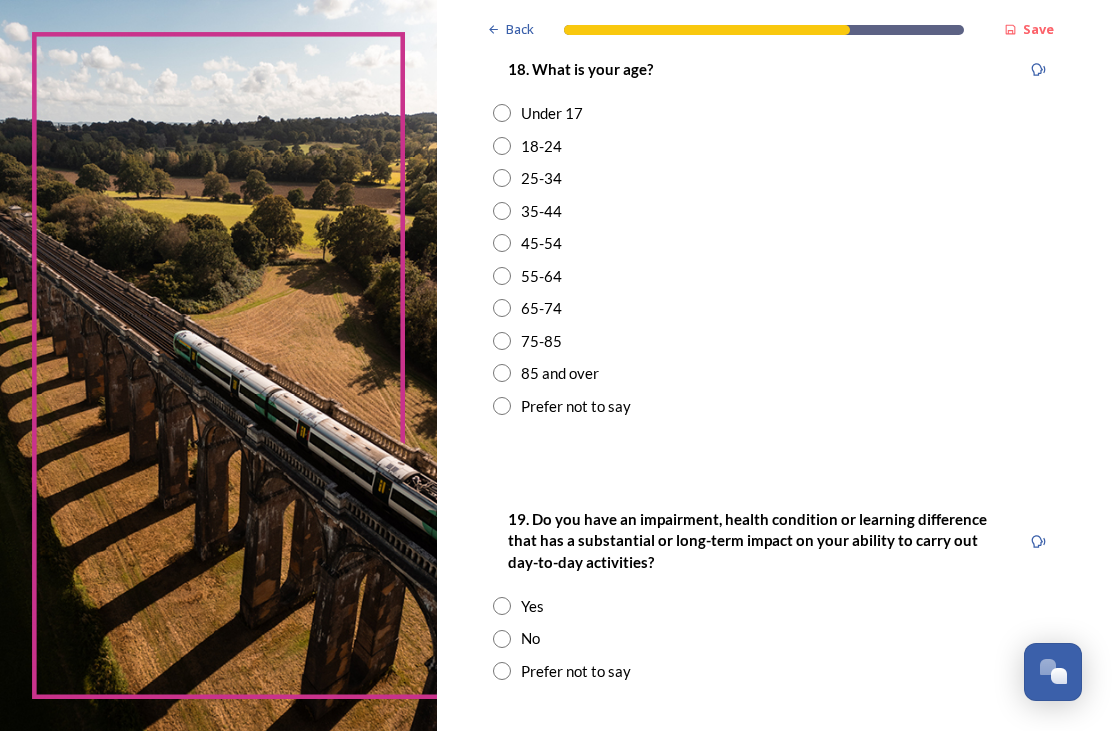 click at bounding box center (502, 406) 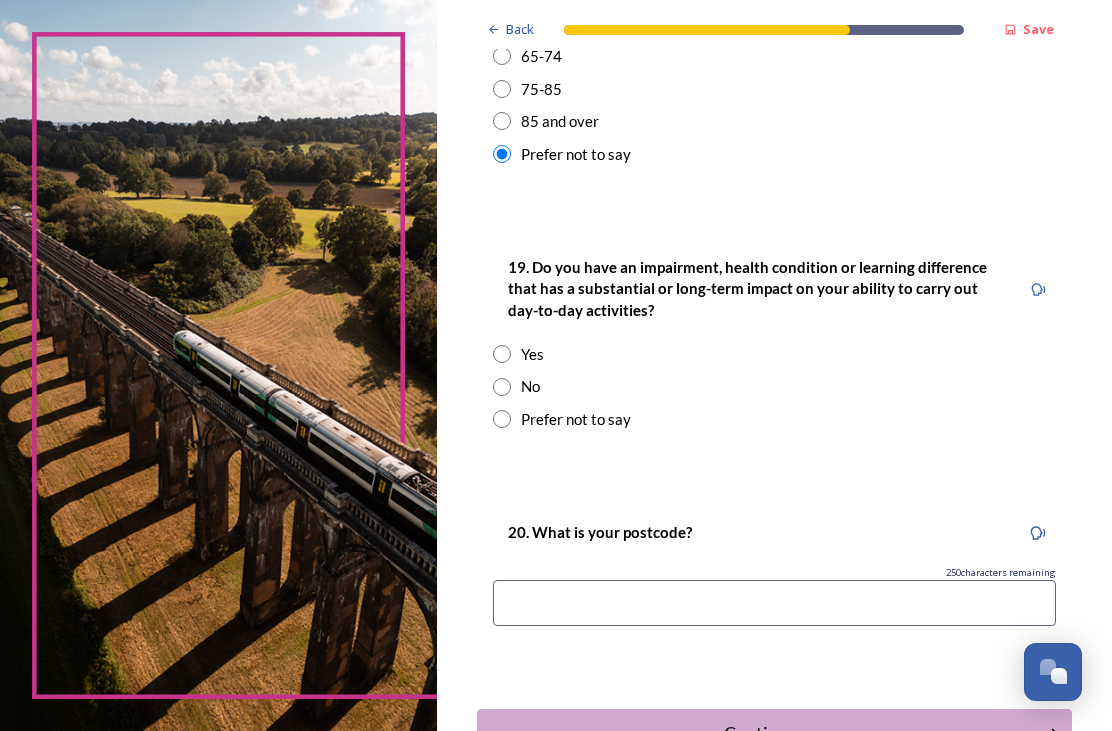 scroll, scrollTop: 927, scrollLeft: 0, axis: vertical 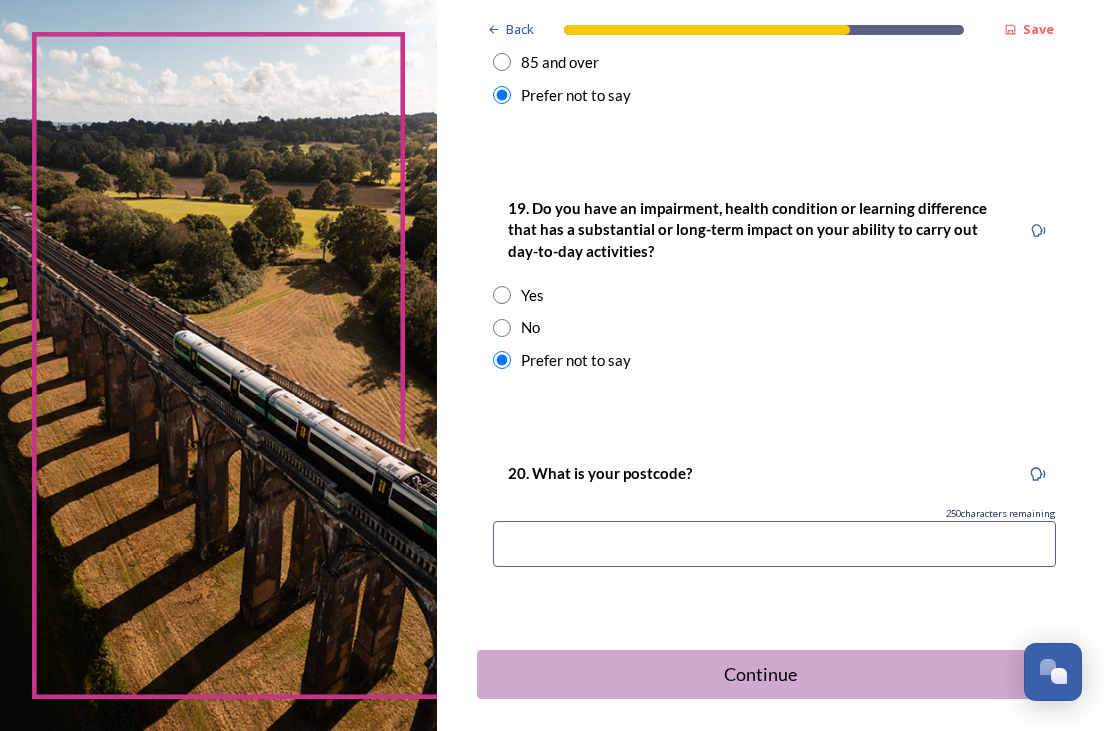 click on "Continue" at bounding box center (761, 674) 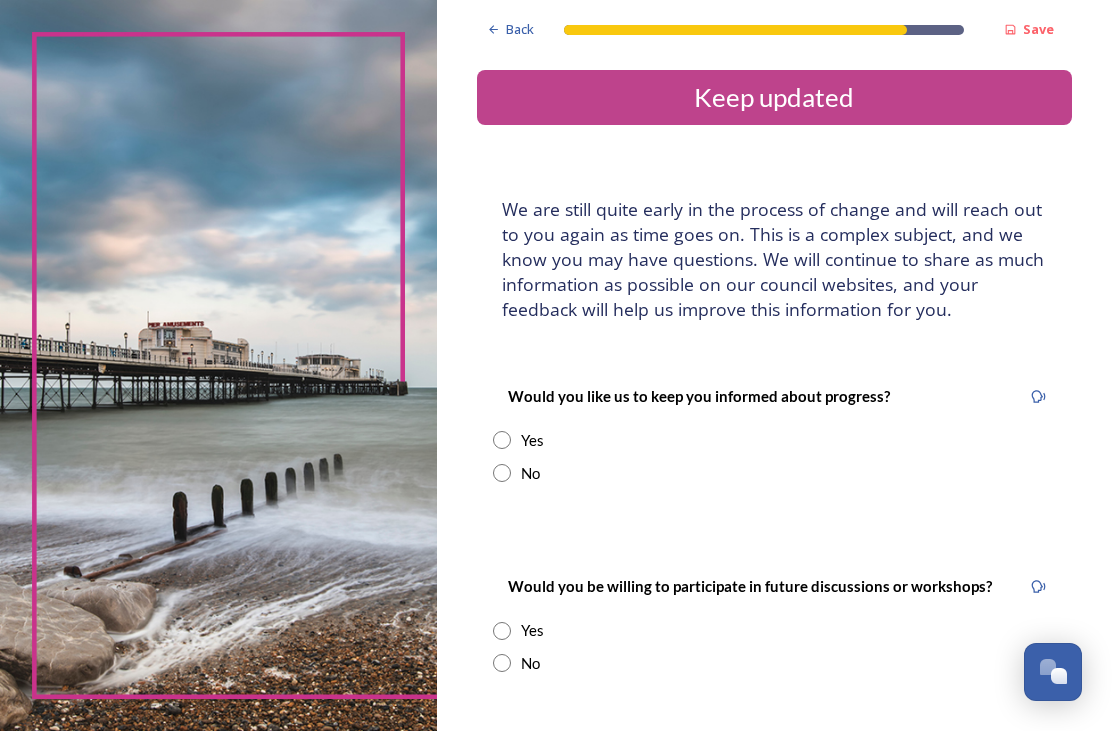 scroll, scrollTop: 0, scrollLeft: 0, axis: both 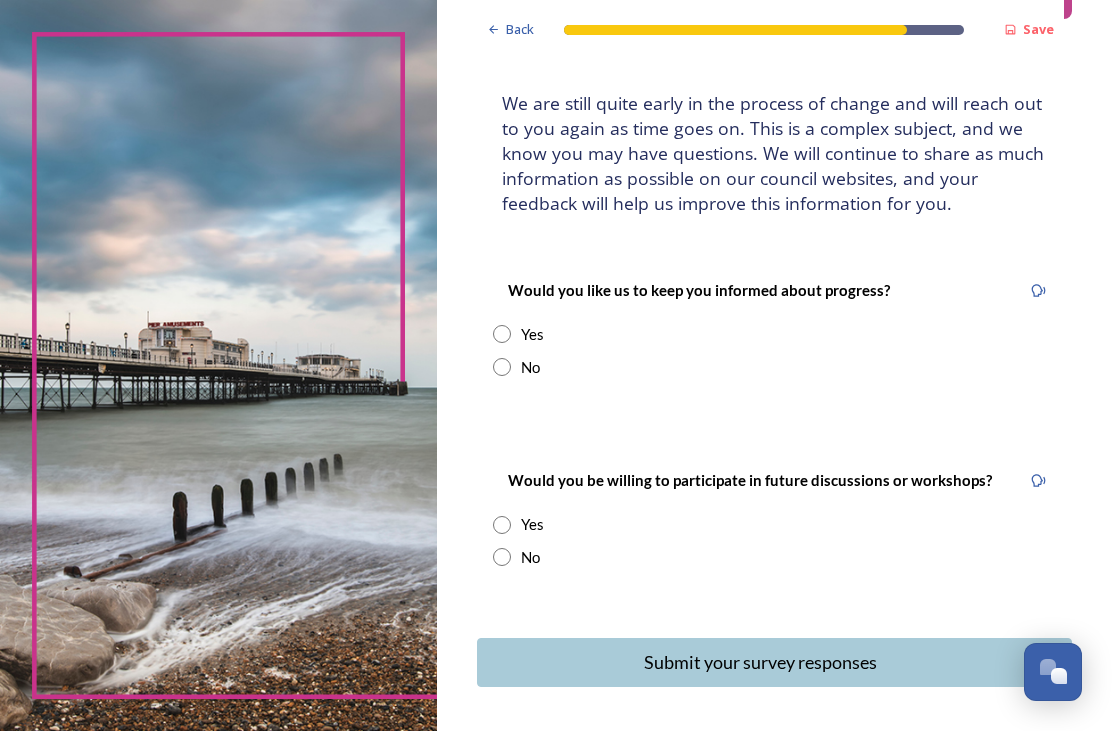 click at bounding box center [502, 557] 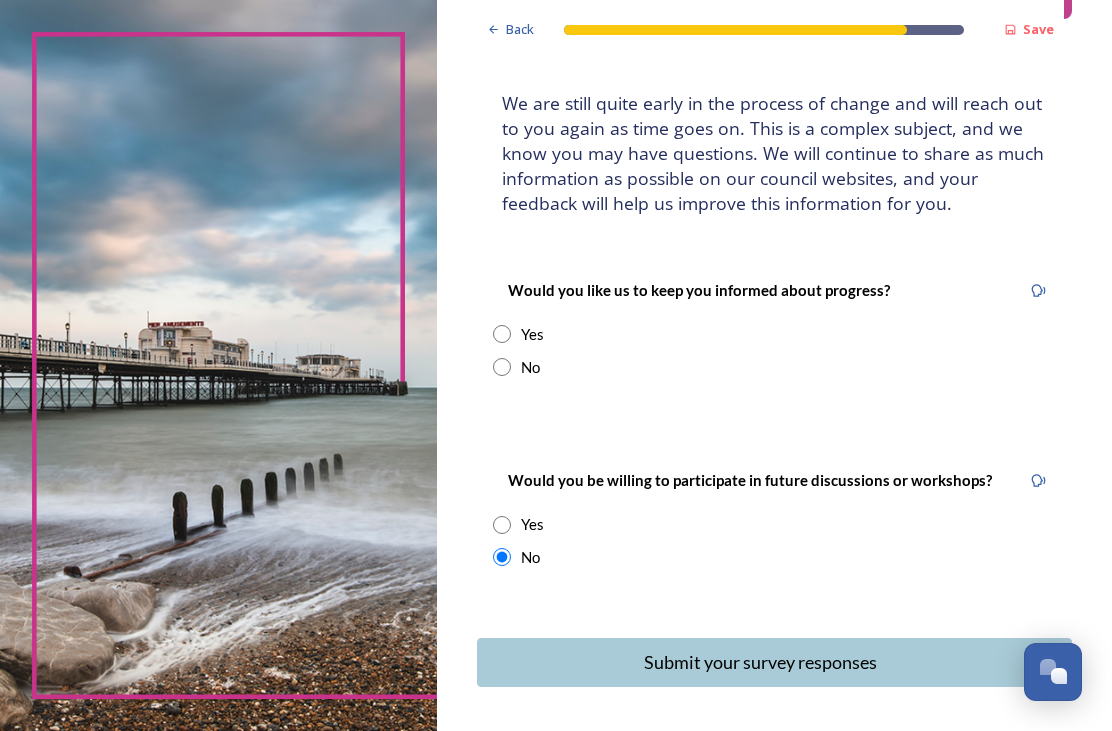 click at bounding box center [502, 334] 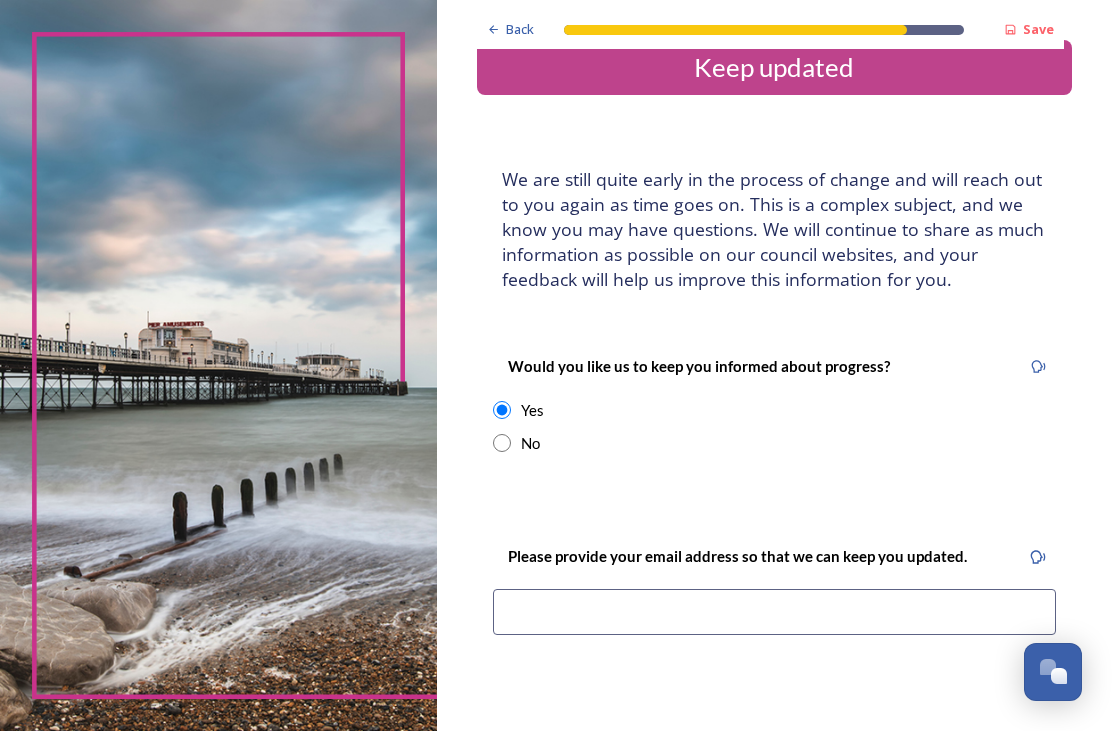 scroll, scrollTop: 30, scrollLeft: 0, axis: vertical 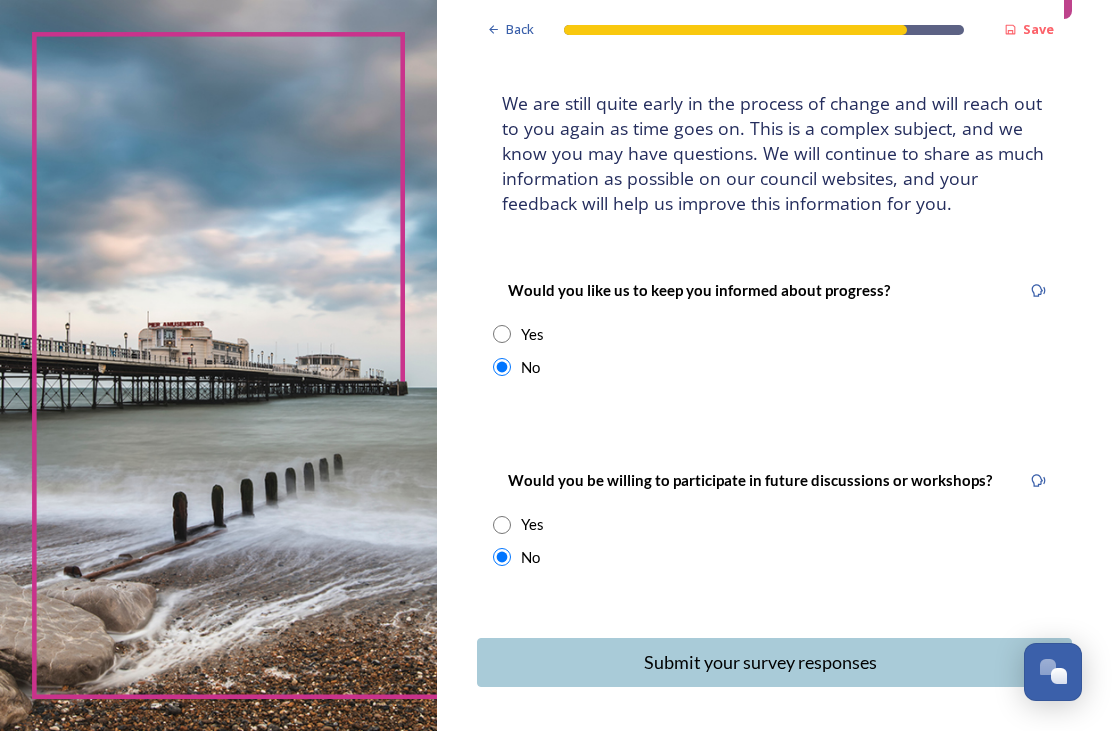 click on "Submit your survey responses" at bounding box center (761, 662) 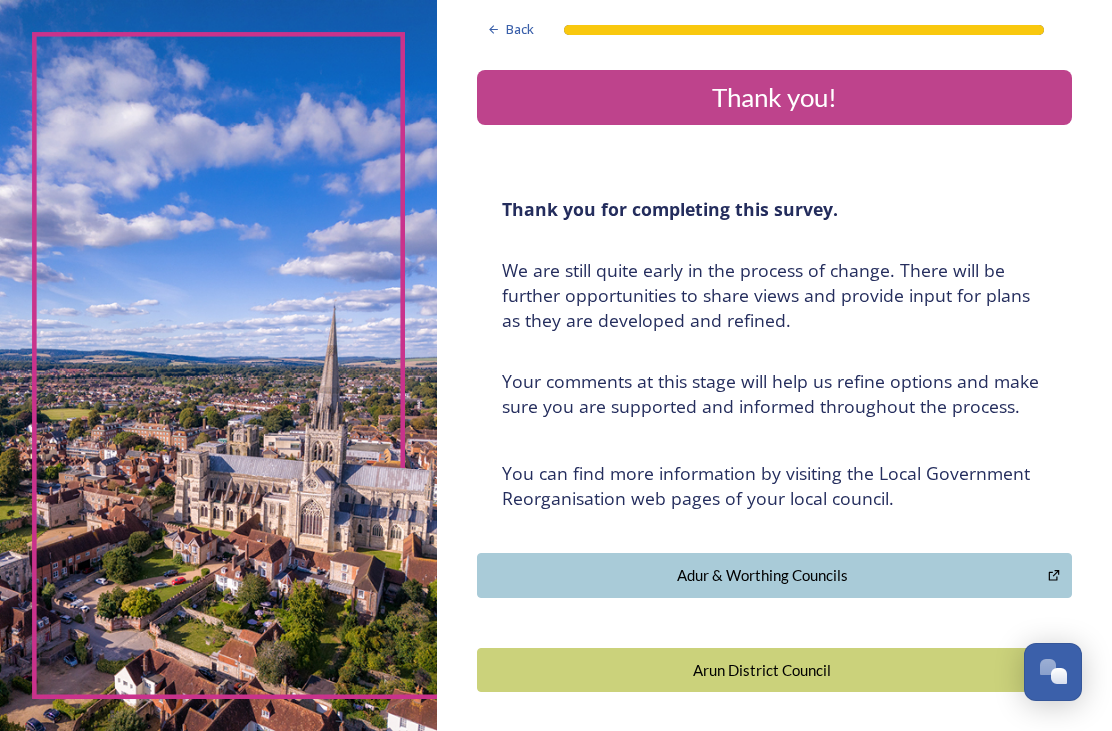 scroll, scrollTop: 0, scrollLeft: 0, axis: both 